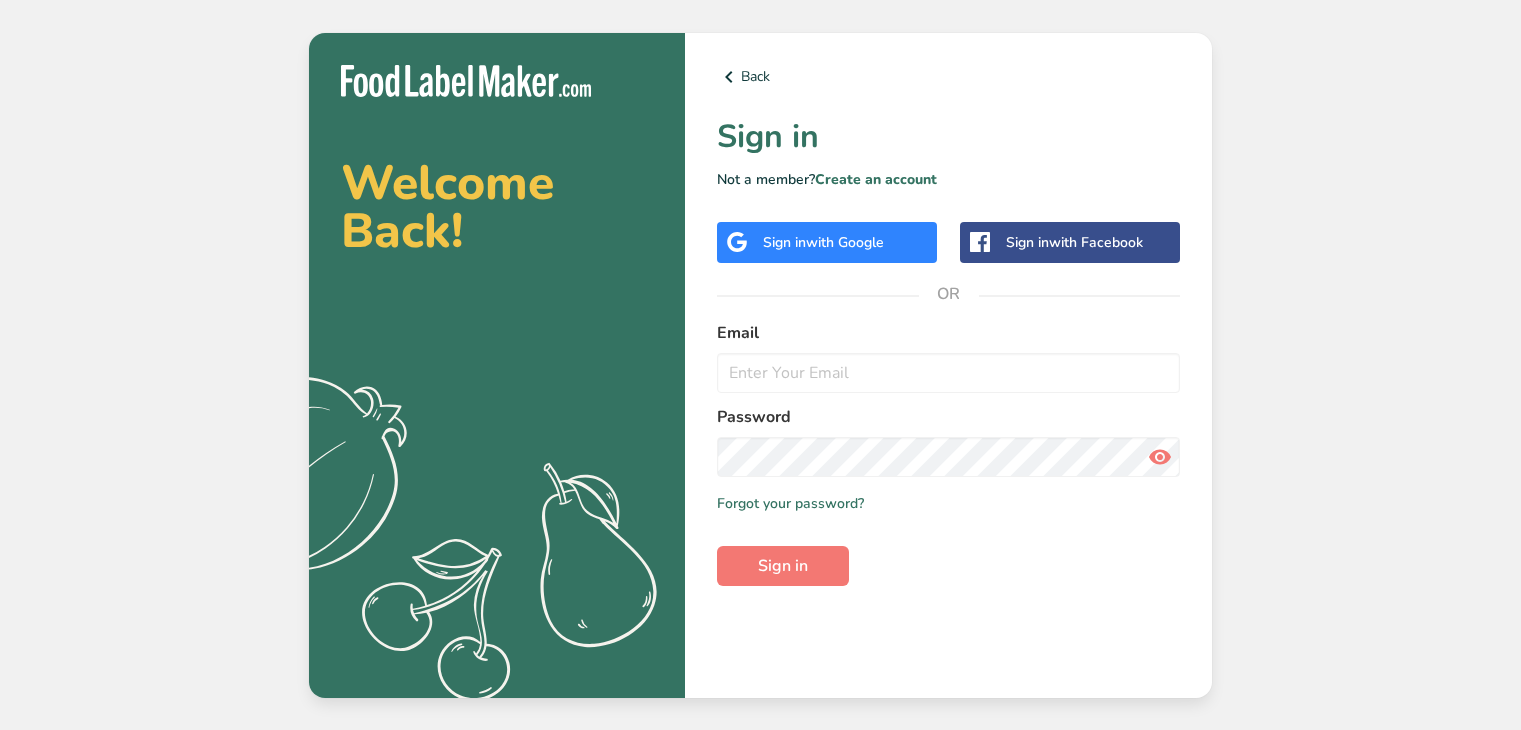 scroll, scrollTop: 0, scrollLeft: 0, axis: both 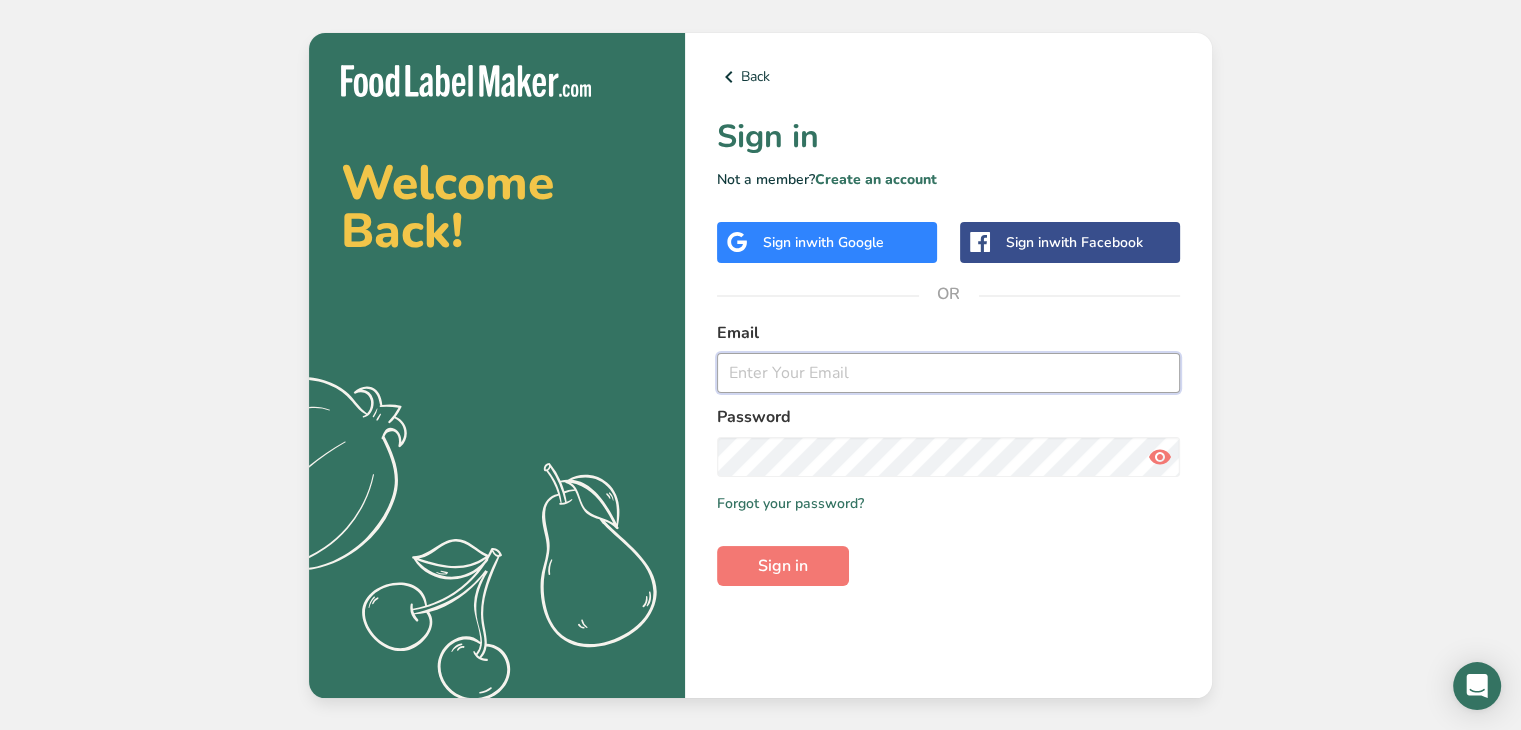 click at bounding box center [948, 373] 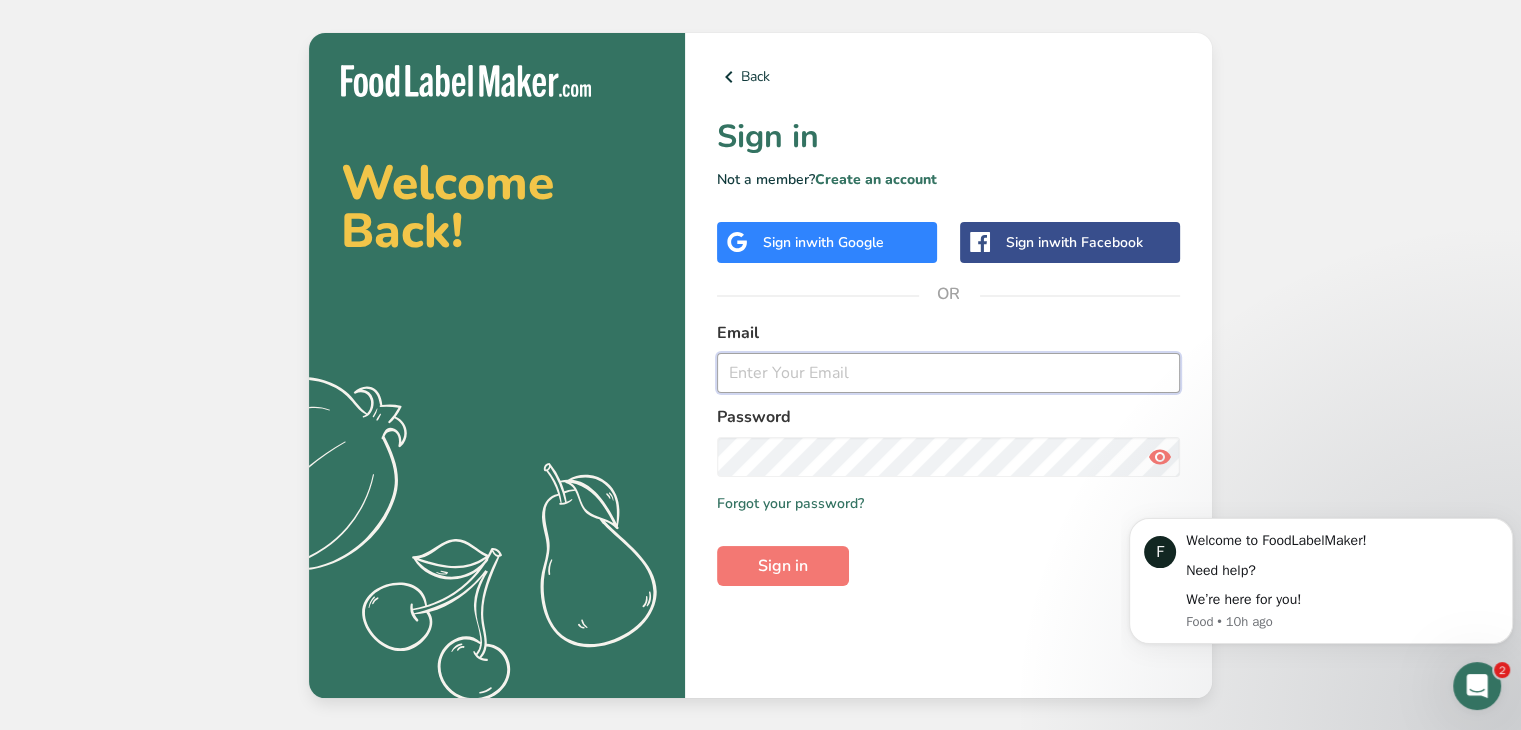 scroll, scrollTop: 0, scrollLeft: 0, axis: both 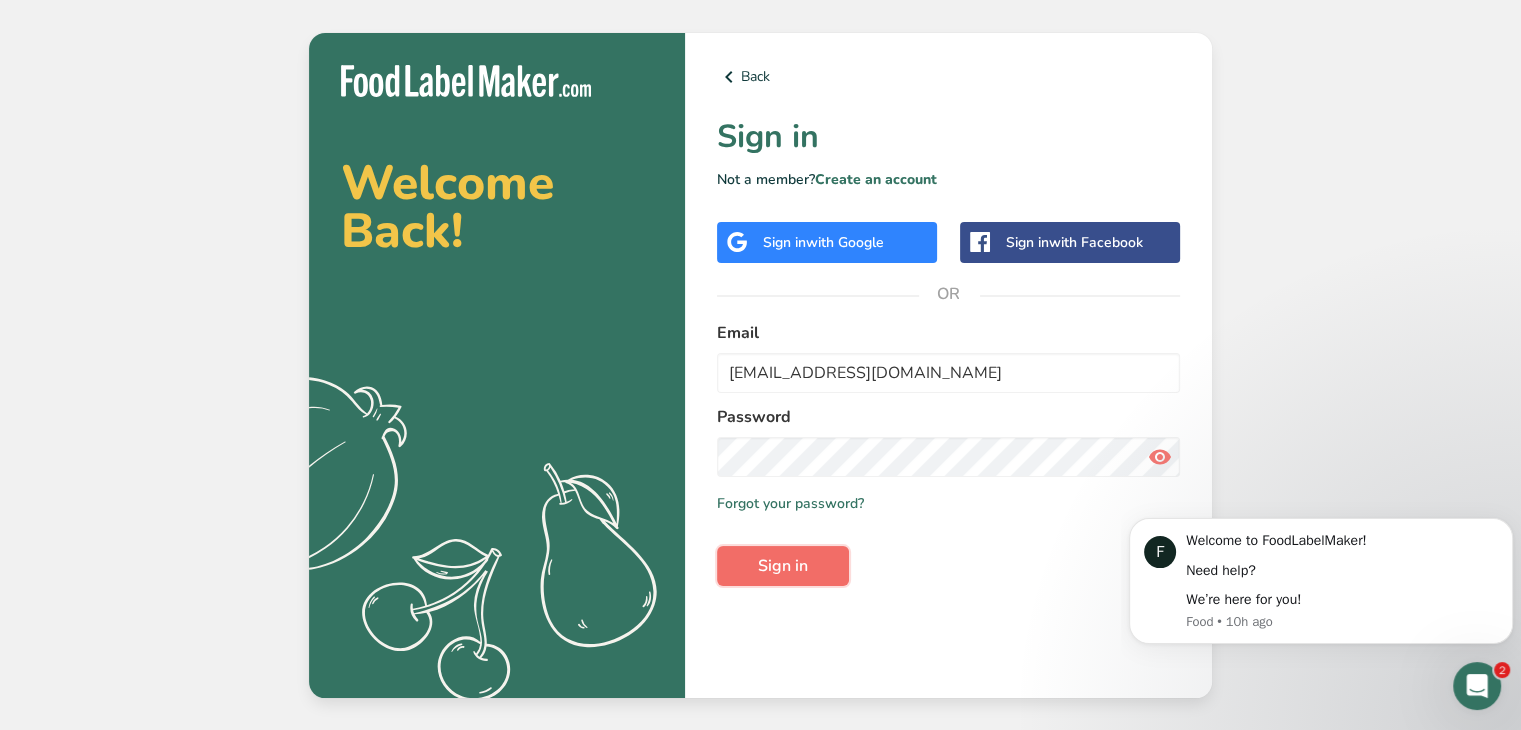 click on "Sign in" at bounding box center (783, 566) 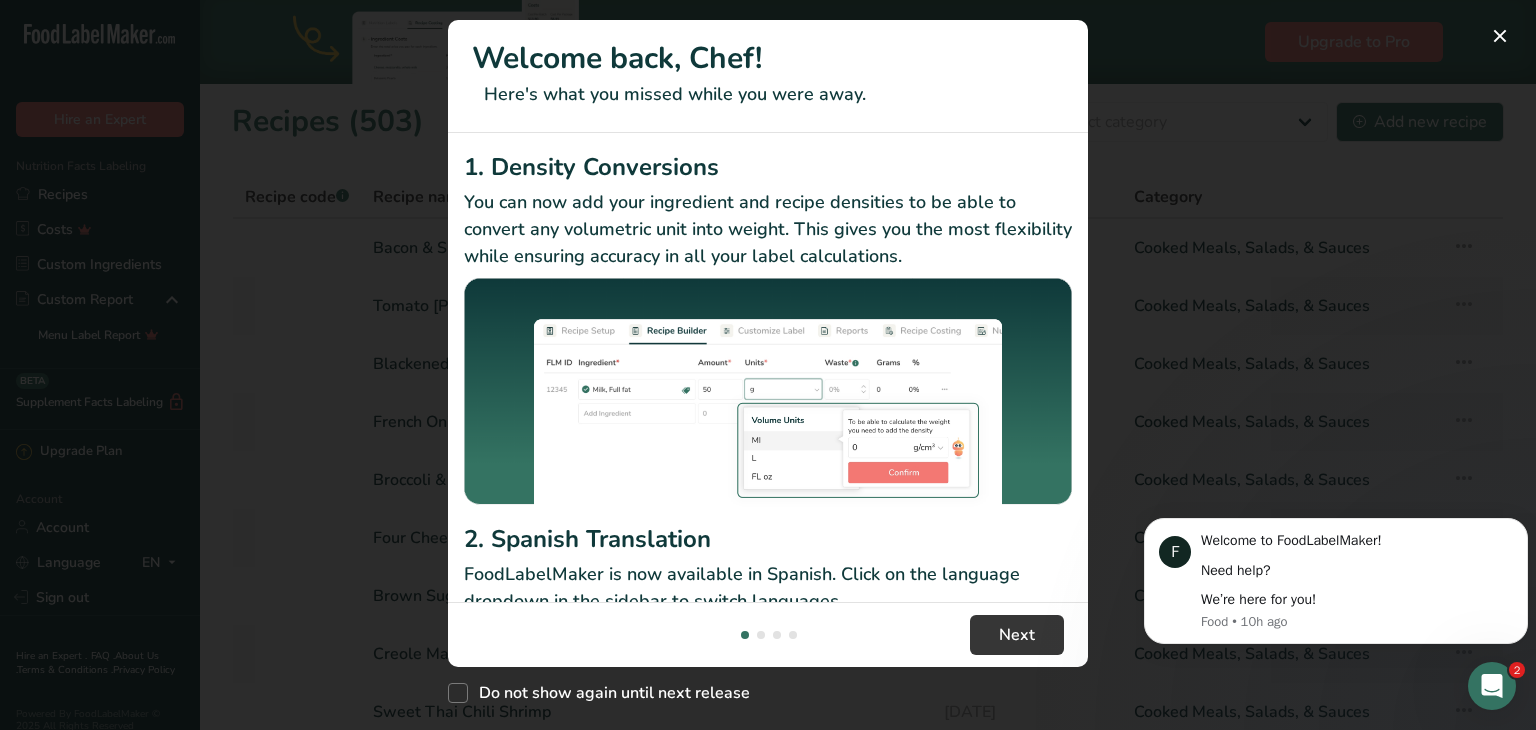 click at bounding box center (768, 365) 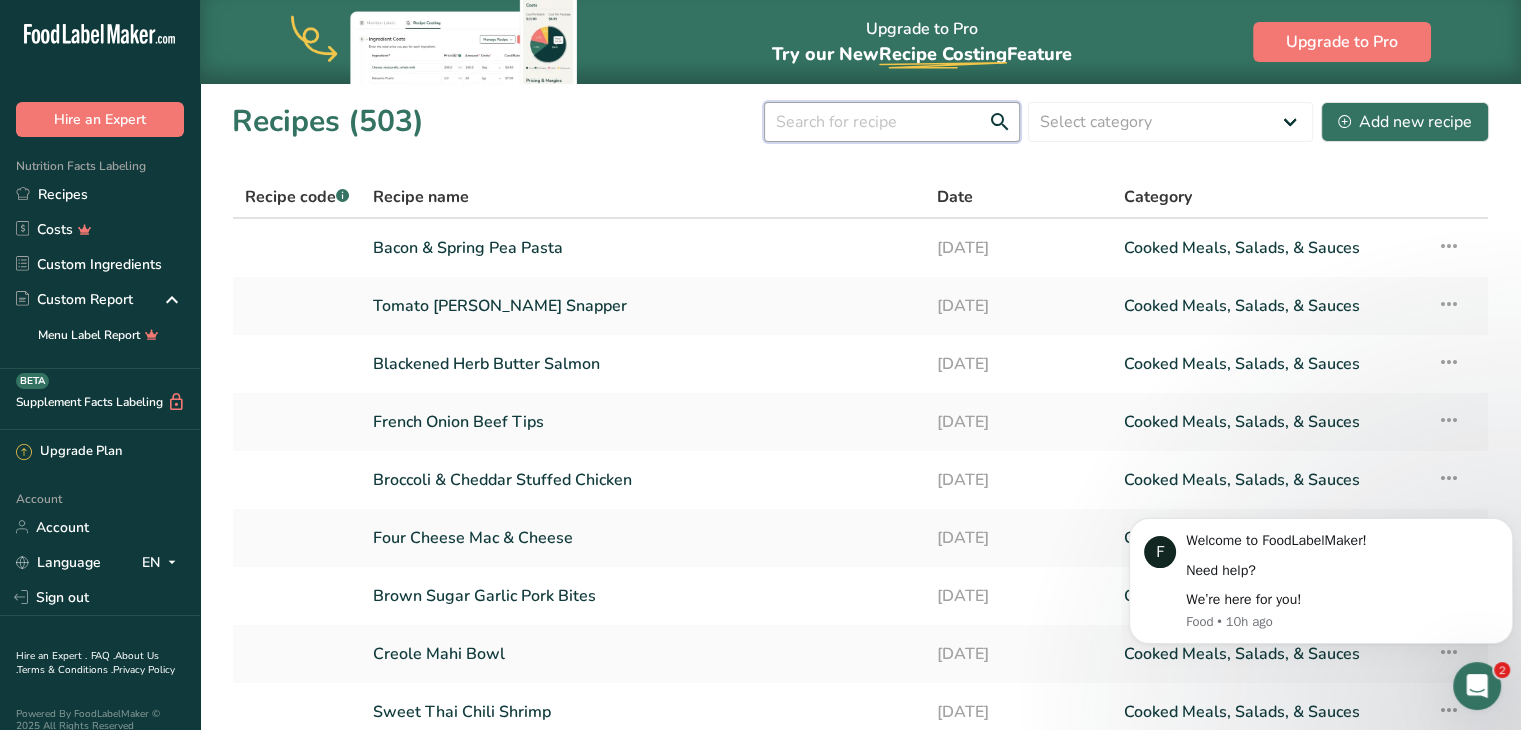 click at bounding box center (892, 122) 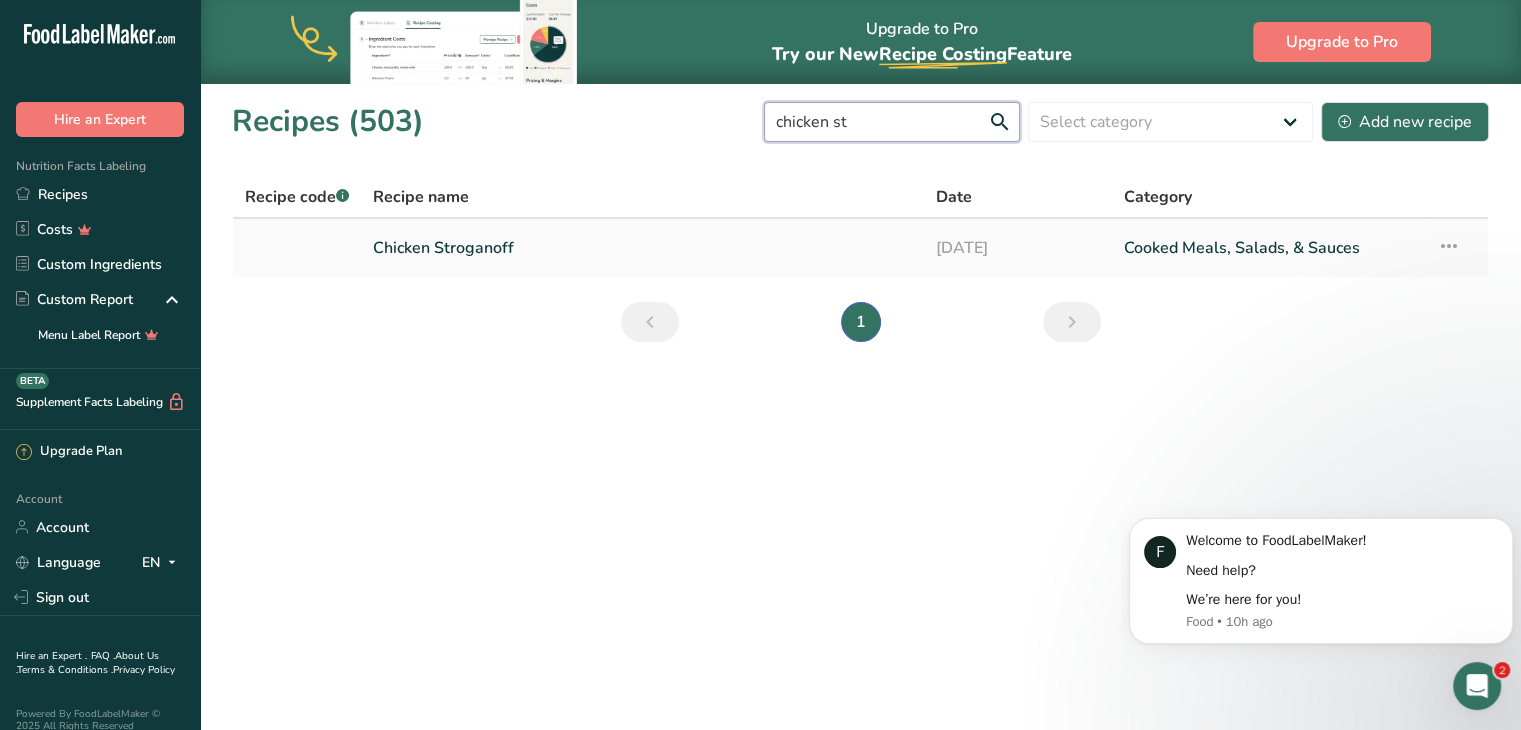 type on "chicken st" 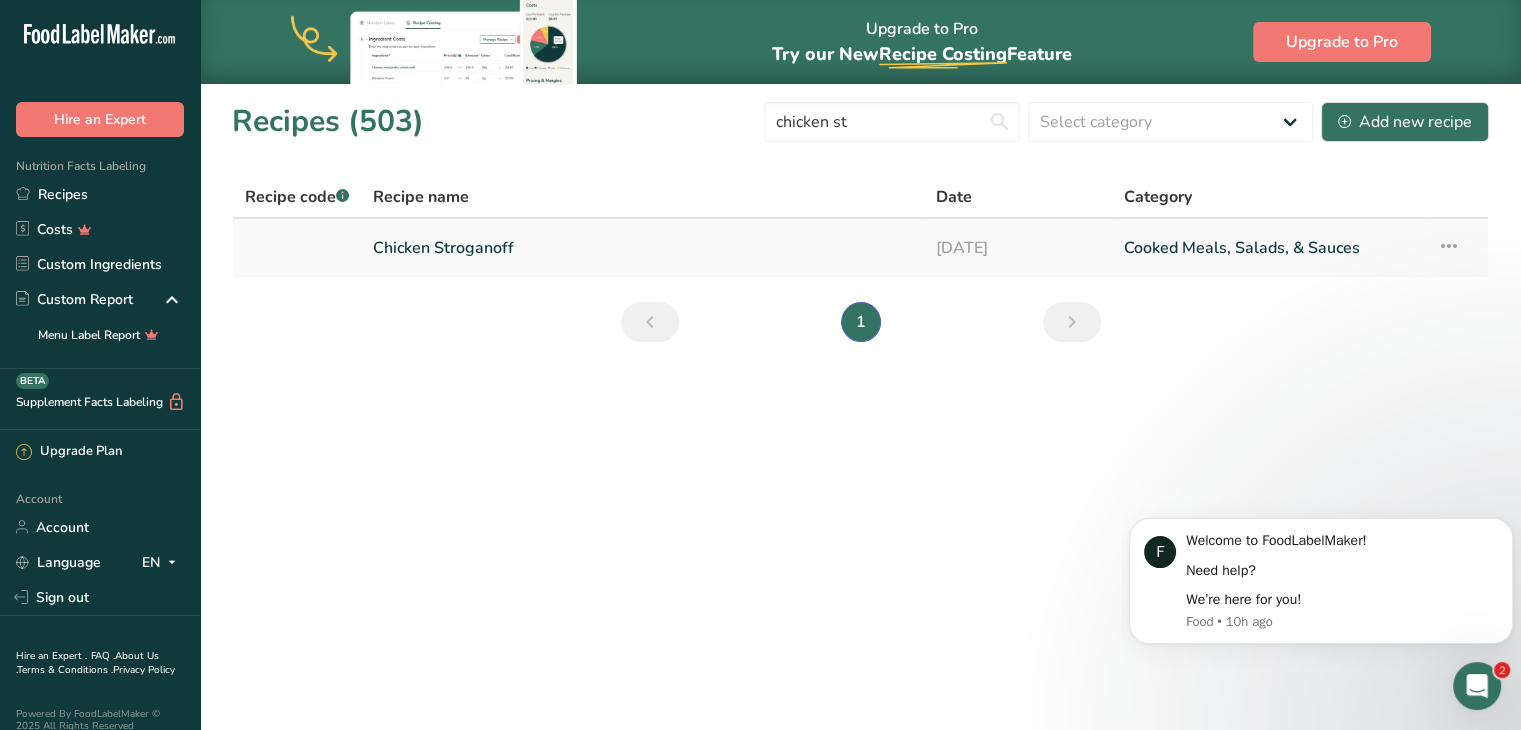 click on "Chicken Stroganoff" at bounding box center (642, 248) 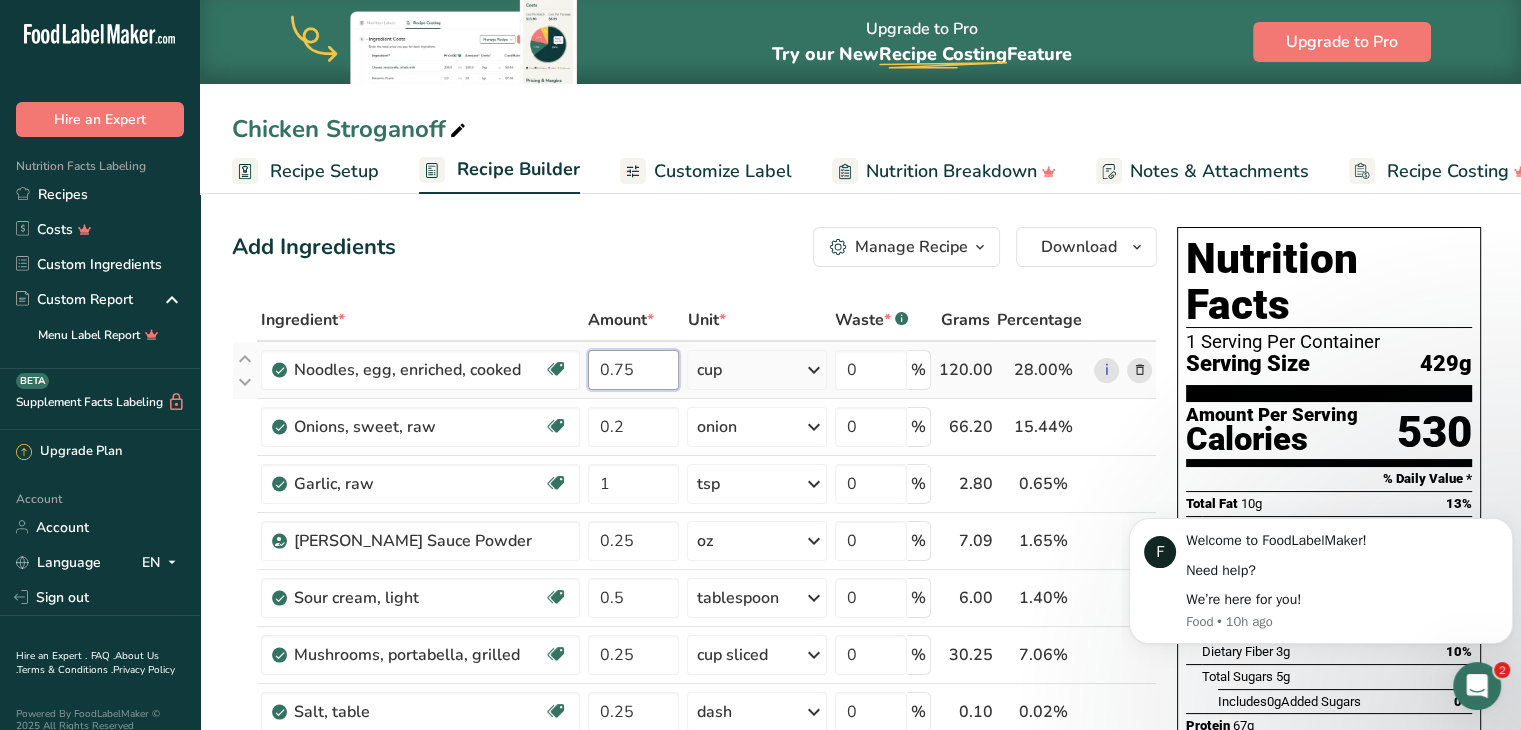 click on "0.75" at bounding box center [633, 370] 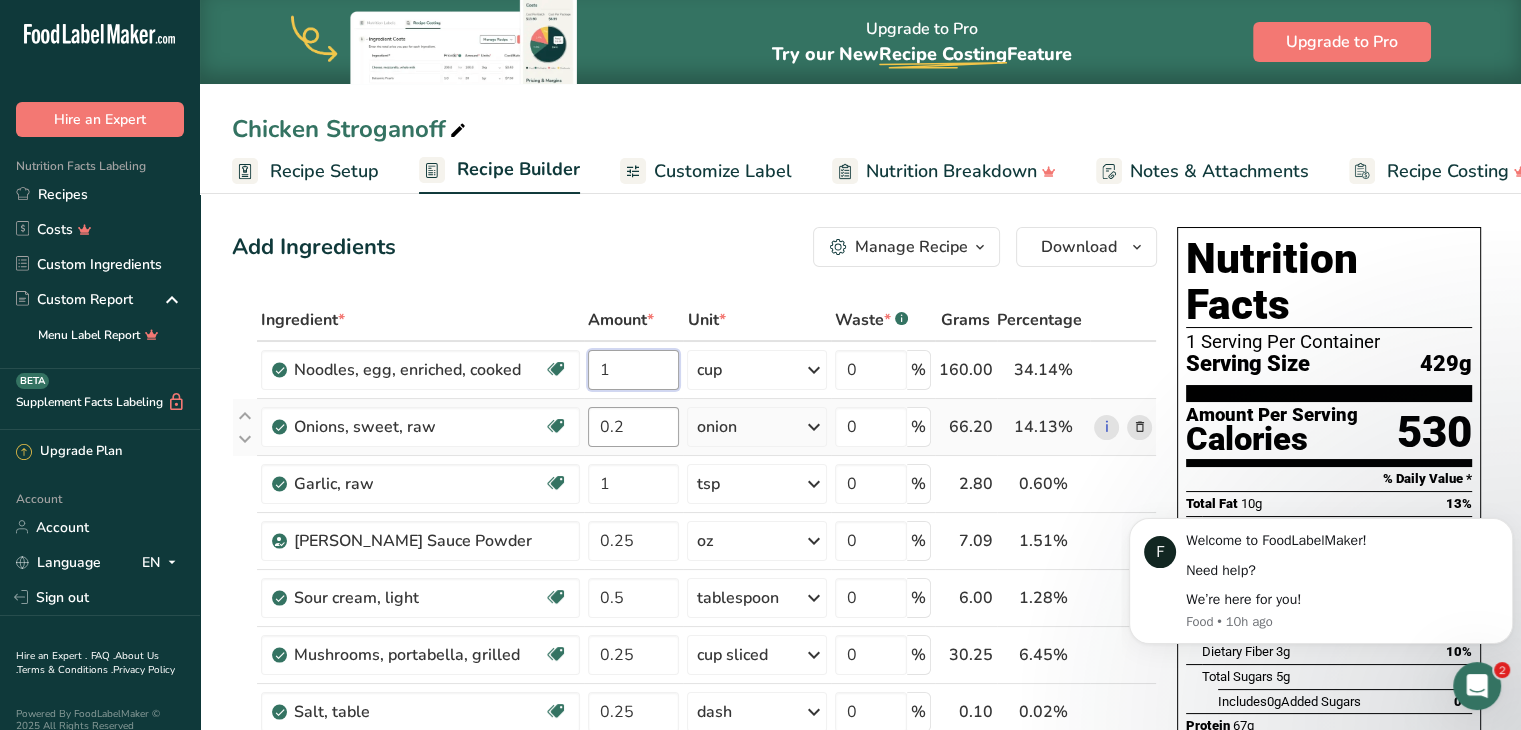type on "1" 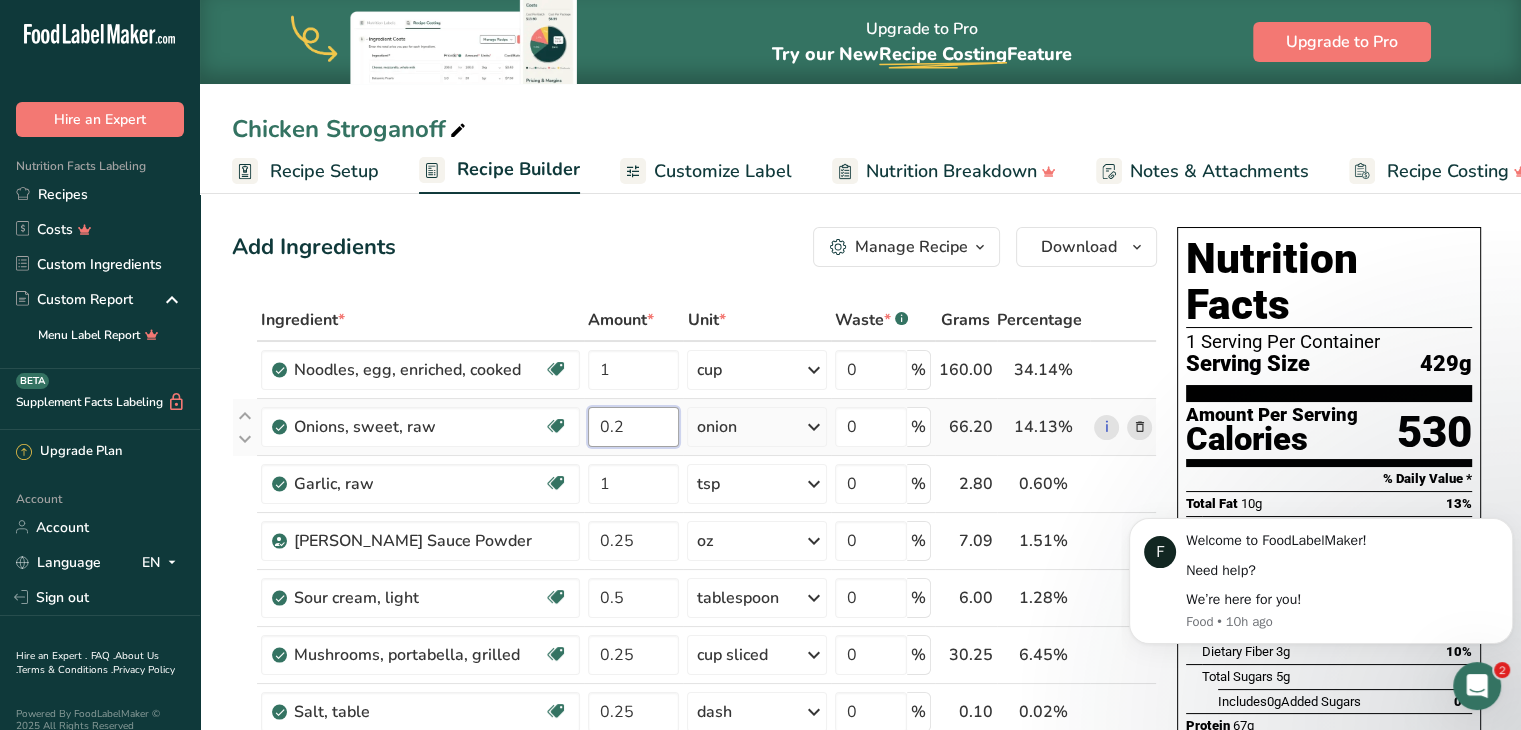 click on "Ingredient *
Amount *
Unit *
Waste *   .a-a{fill:#347362;}.b-a{fill:#fff;}          Grams
Percentage
Noodles, egg, enriched, cooked
Dairy free
Vegan
Vegetarian
Soy free
1
cup
Portions
1 cup
Weight Units
g
kg
mg
See more
Volume Units
l
Volume units require a density conversion. If you know your ingredient's density enter it below. Otherwise, click on "RIA" our AI Regulatory bot - she will be able to help you
lb/ft3
g/cm3
Confirm
mL
lb/ft3
g/cm3" at bounding box center (694, 668) 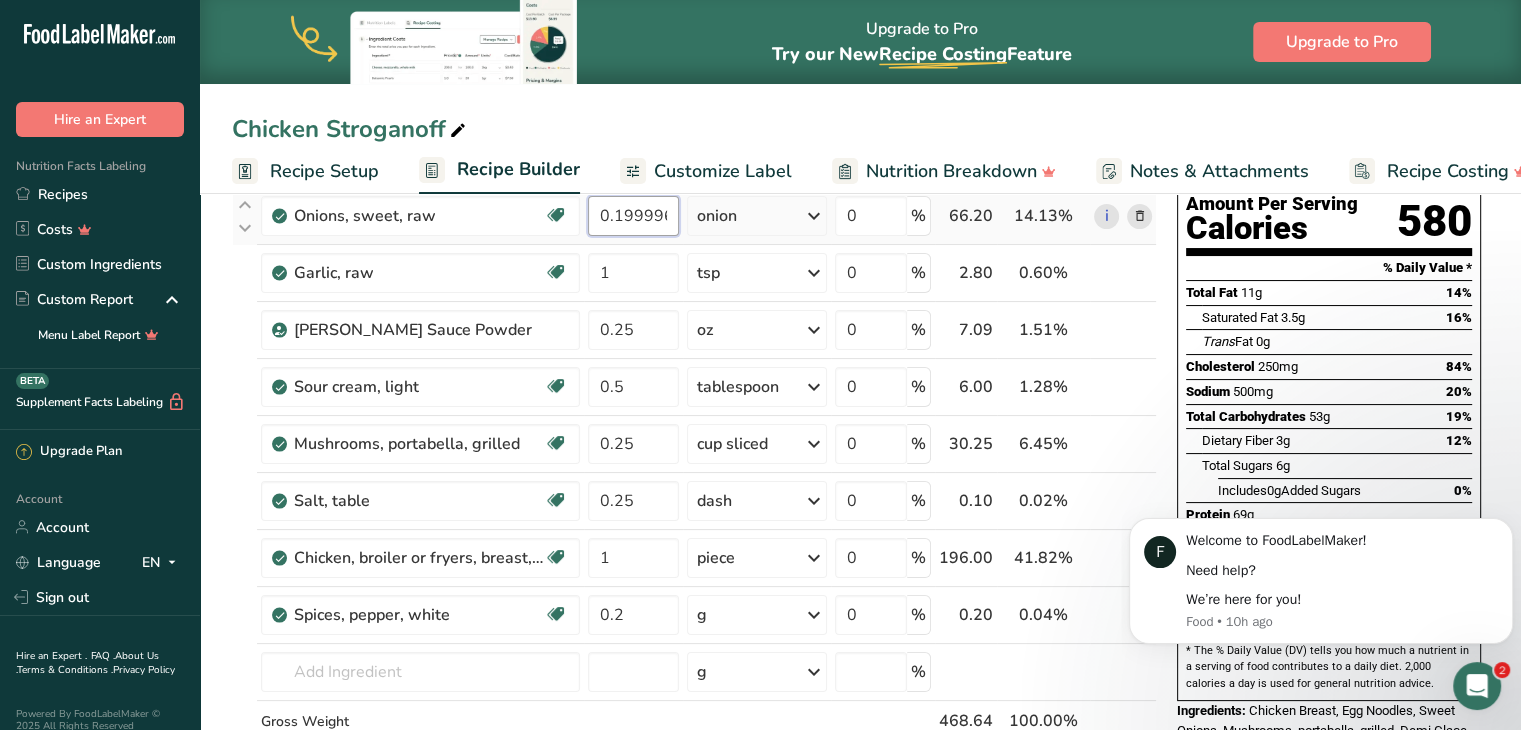 scroll, scrollTop: 212, scrollLeft: 0, axis: vertical 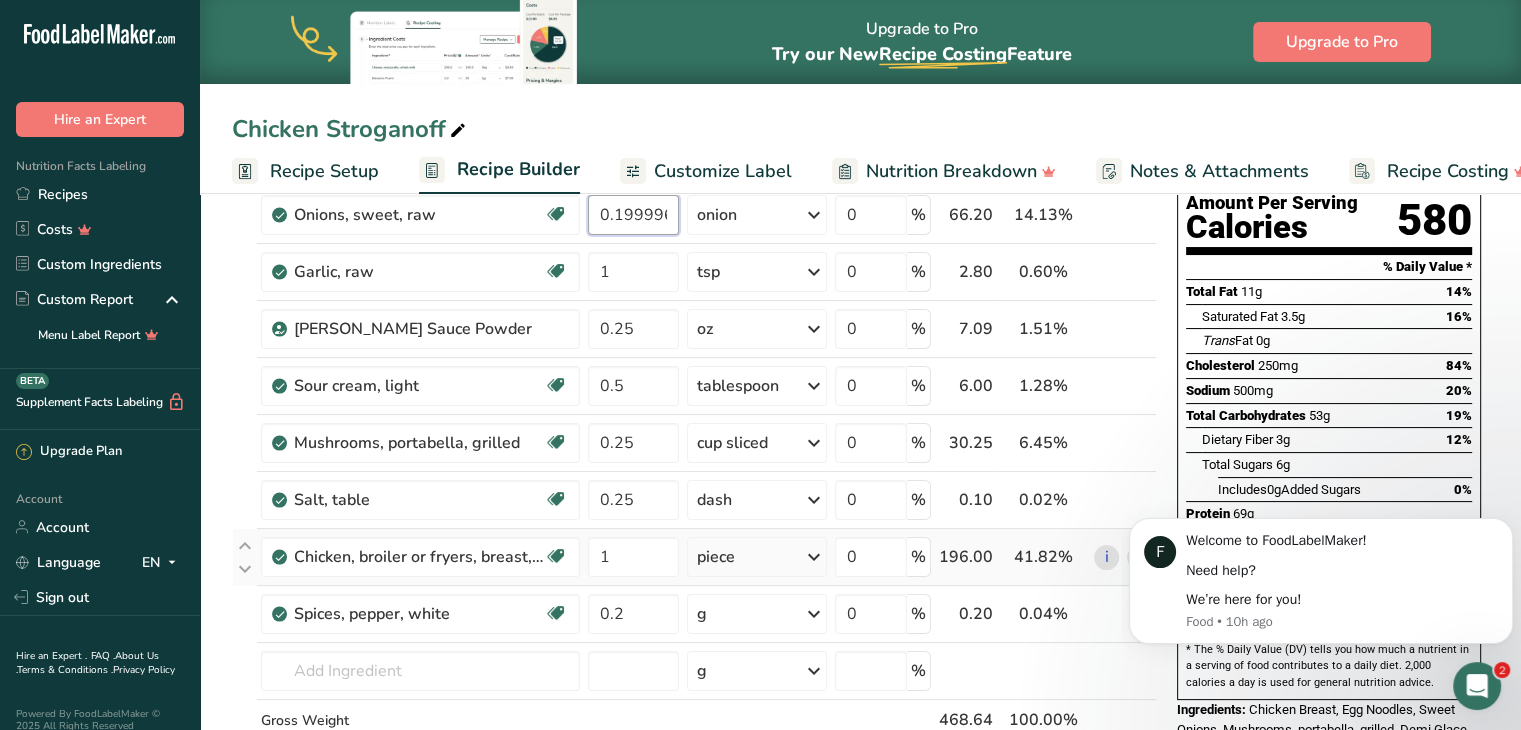 type on "0.199996" 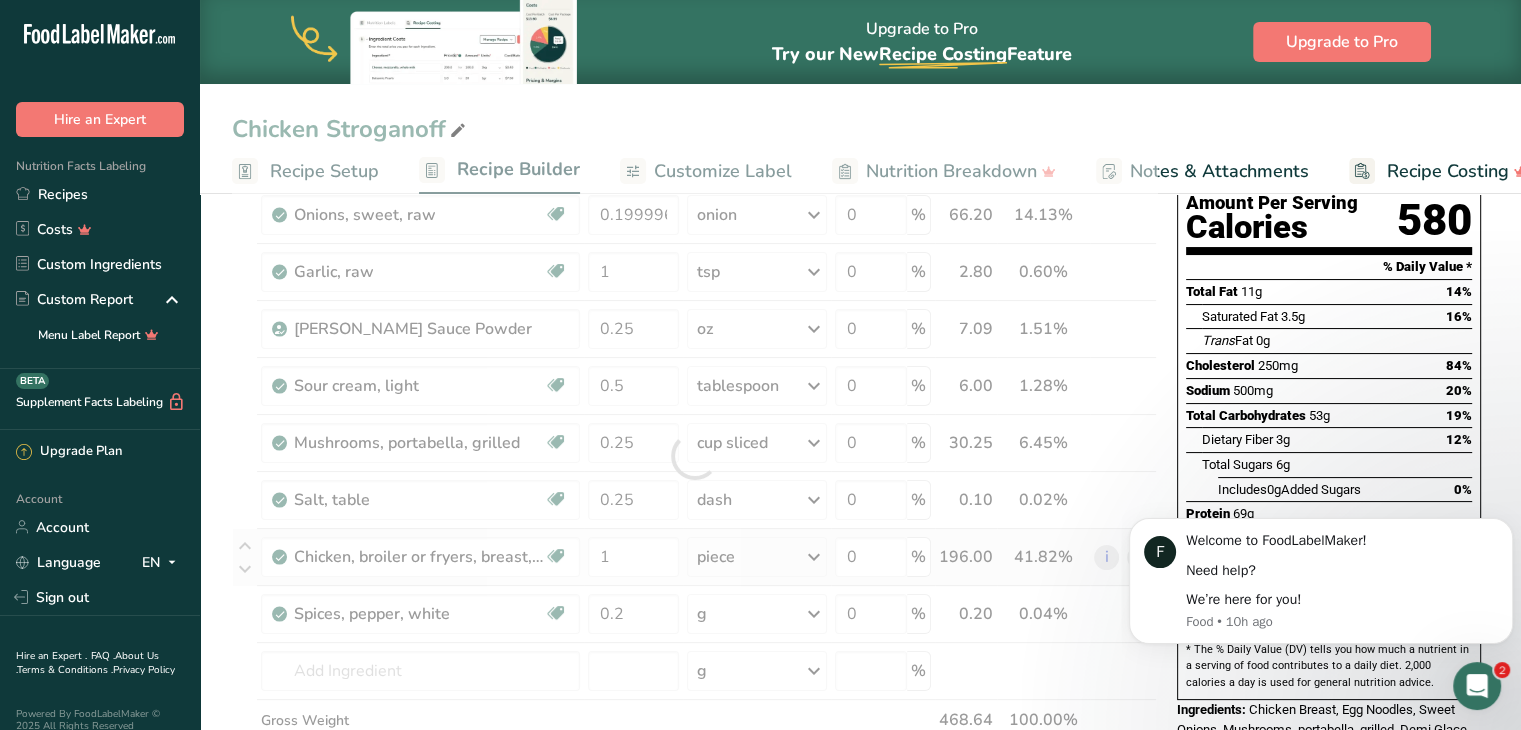 click on "Ingredient *
Amount *
Unit *
Waste *   .a-a{fill:#347362;}.b-a{fill:#fff;}          Grams
Percentage
Noodles, egg, enriched, cooked
Dairy free
Vegan
Vegetarian
Soy free
1
cup
Portions
1 cup
Weight Units
g
kg
mg
See more
Volume Units
l
Volume units require a density conversion. If you know your ingredient's density enter it below. Otherwise, click on "RIA" our AI Regulatory bot - she will be able to help you
lb/ft3
g/cm3
Confirm
mL
lb/ft3
g/cm3" at bounding box center (694, 456) 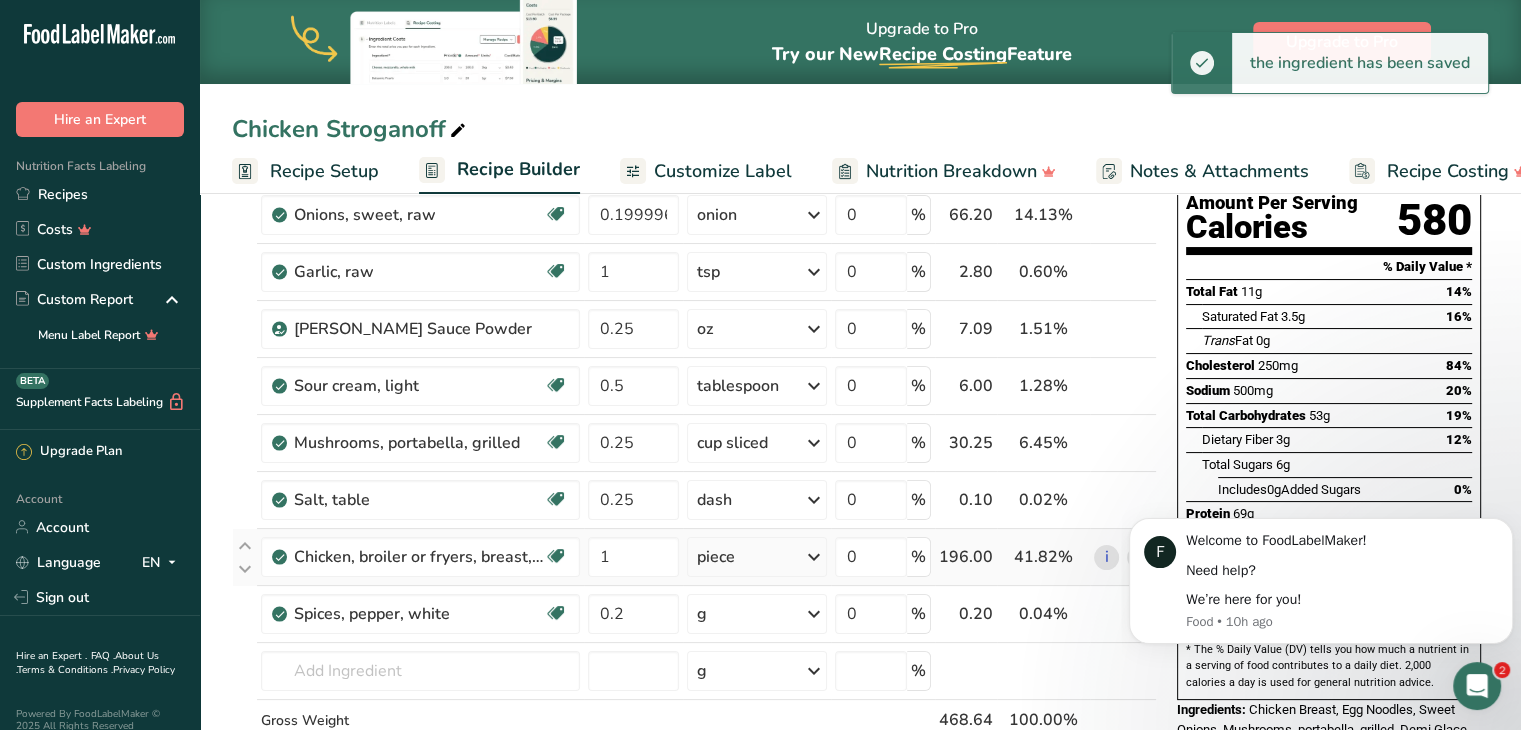 click on "piece" at bounding box center (757, 557) 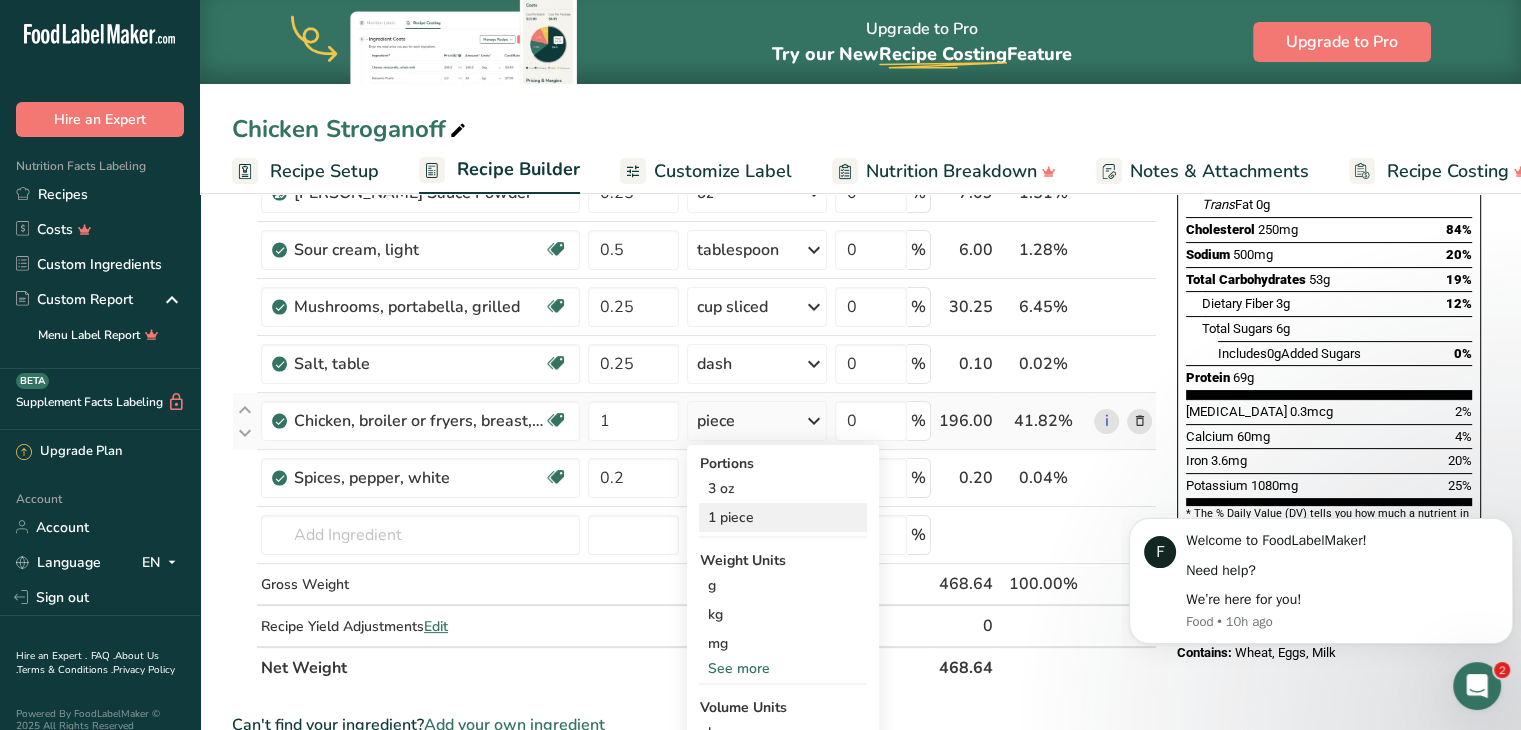 scroll, scrollTop: 350, scrollLeft: 0, axis: vertical 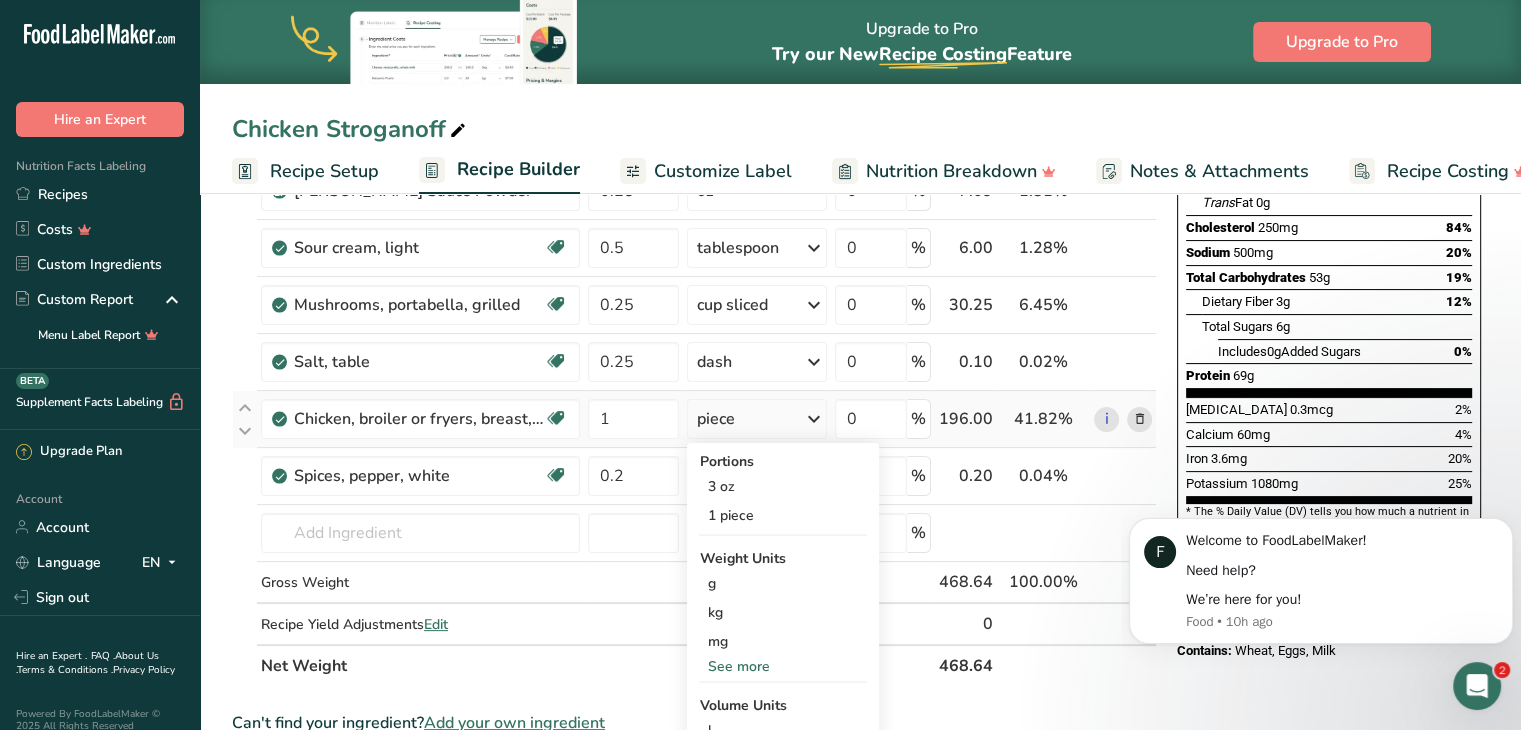 click on "See more" at bounding box center [783, 666] 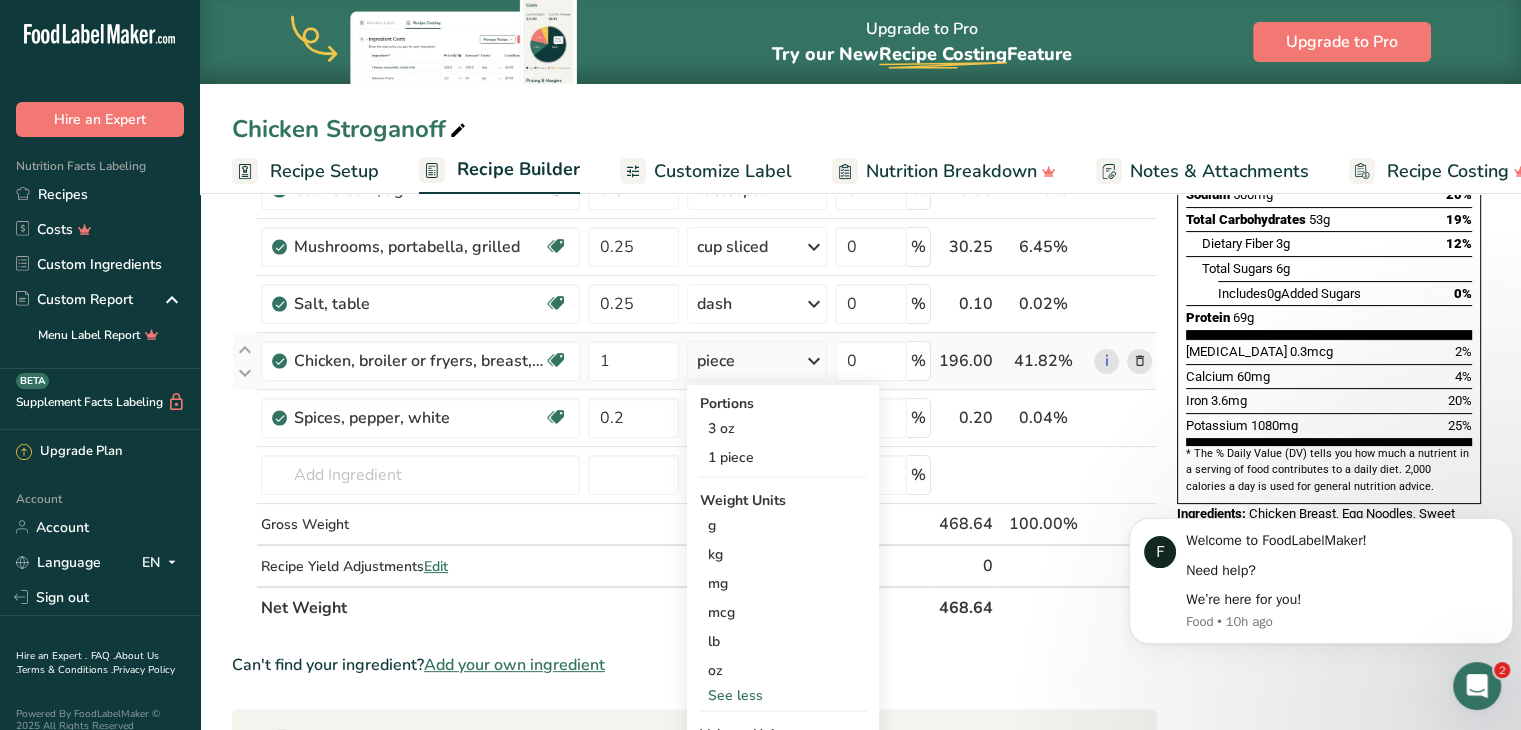 scroll, scrollTop: 410, scrollLeft: 0, axis: vertical 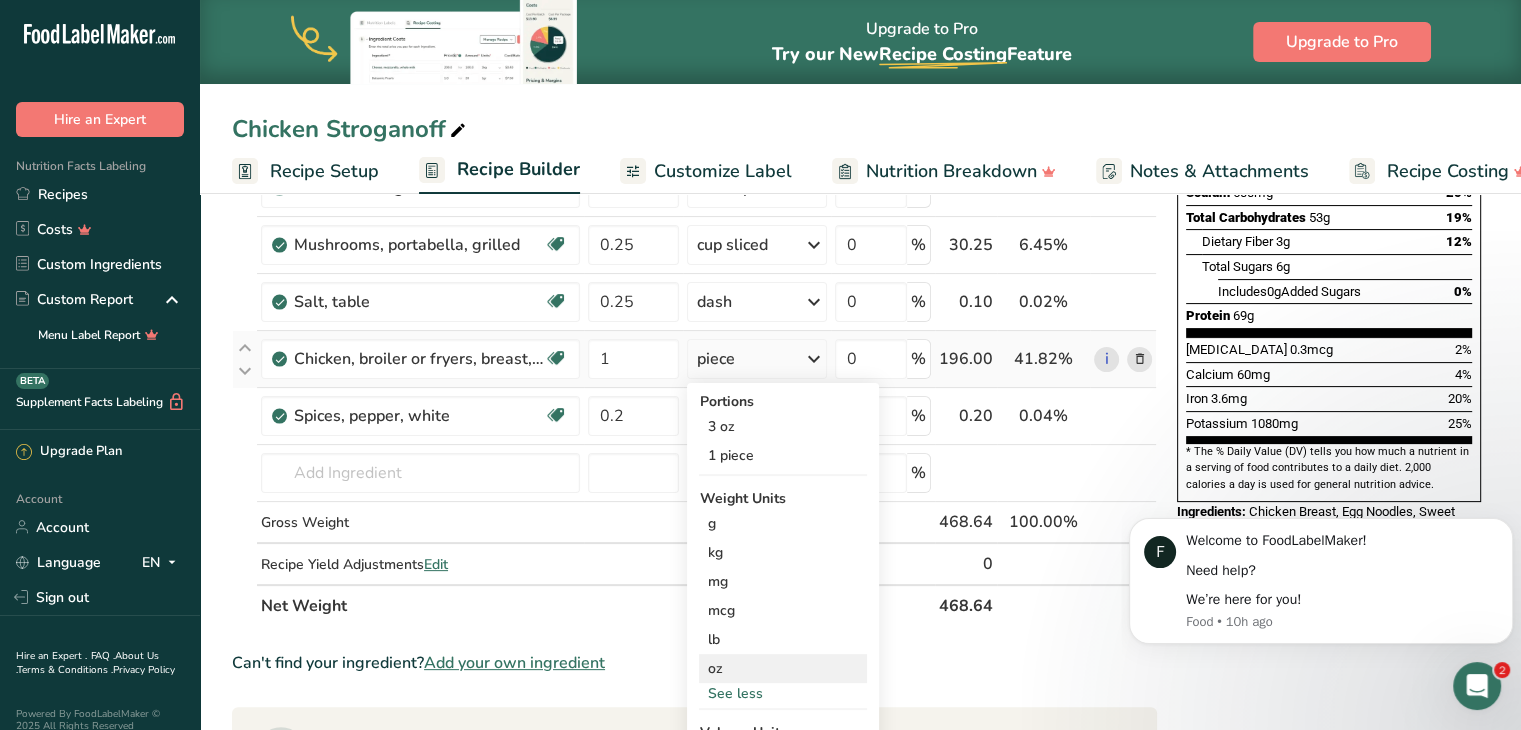 click on "oz" at bounding box center (783, 668) 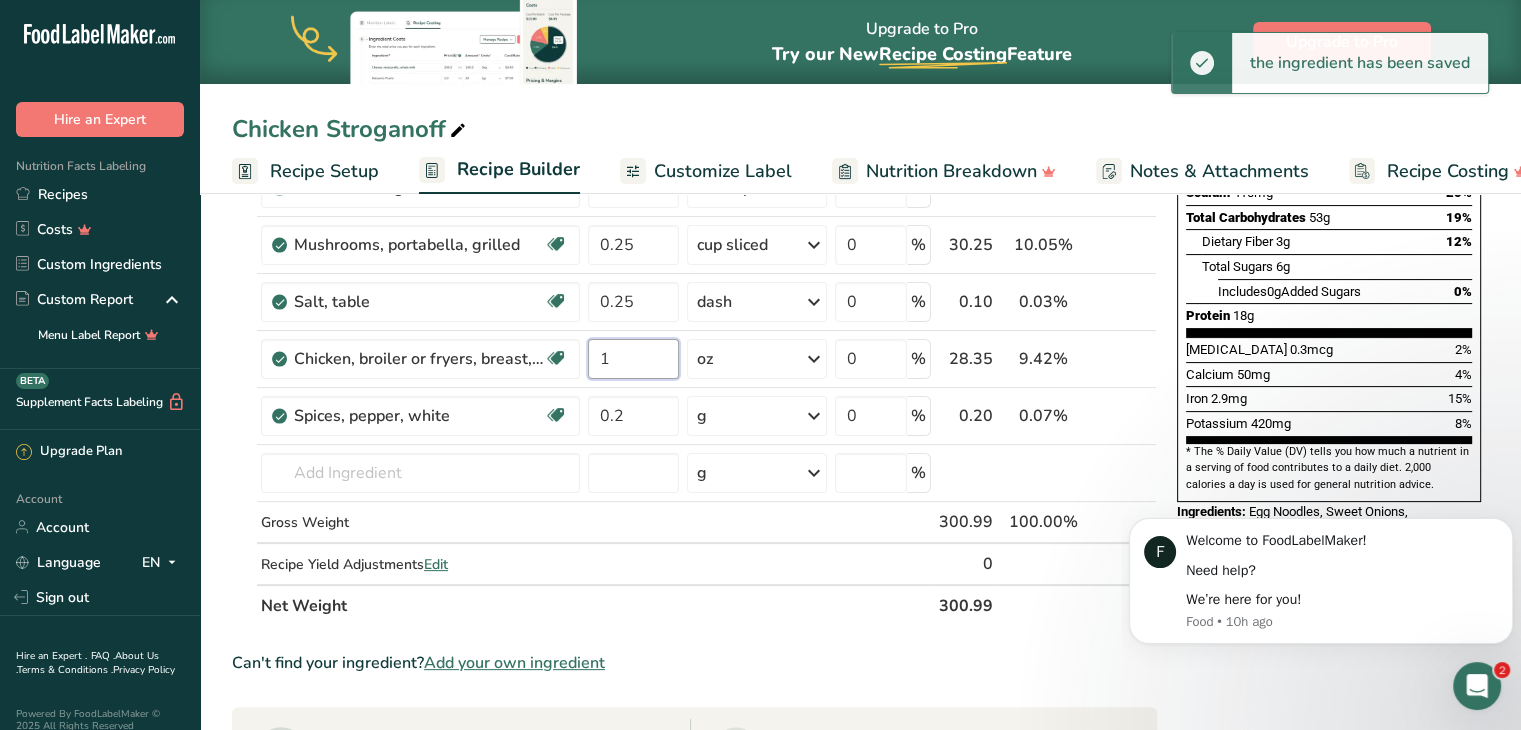 click on "1" at bounding box center (633, 359) 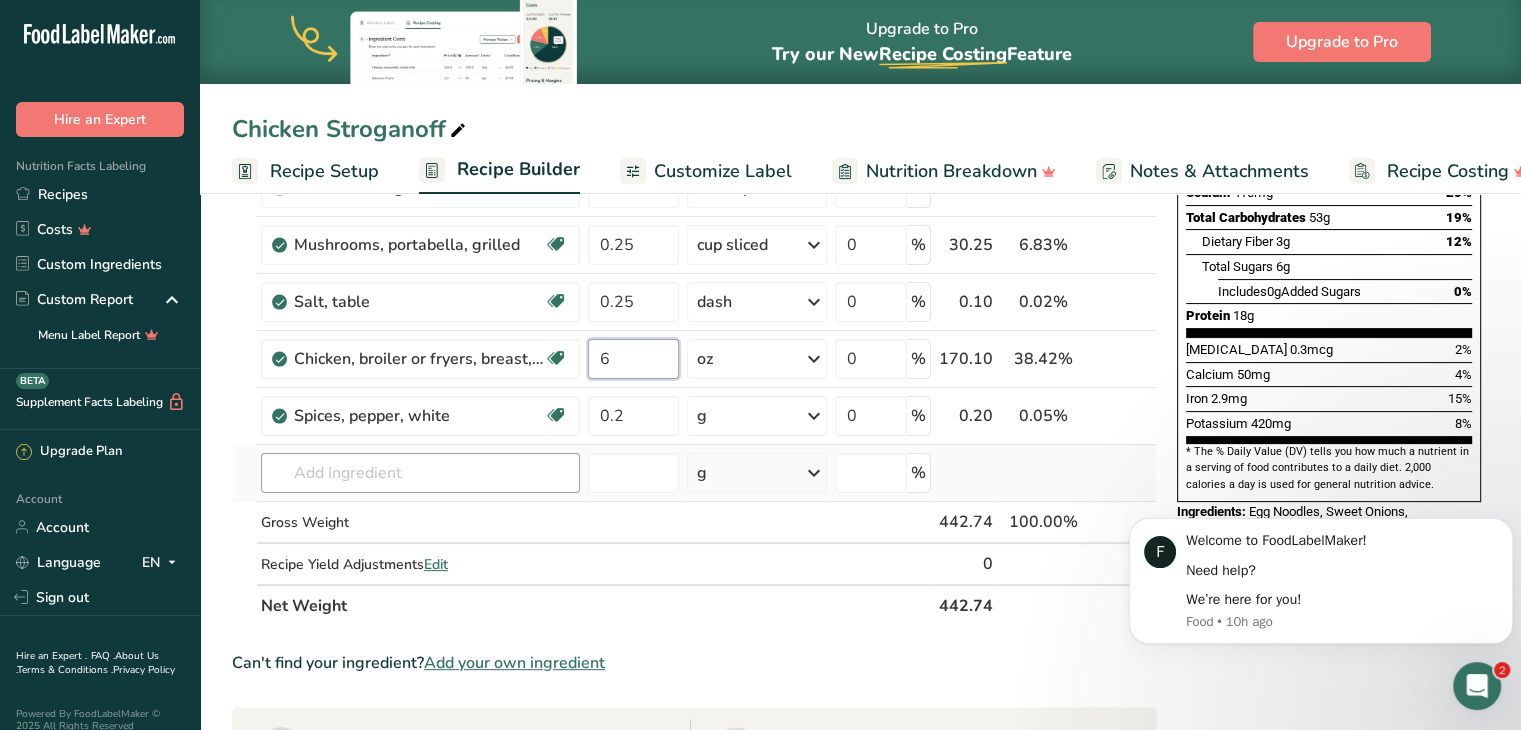 type on "6" 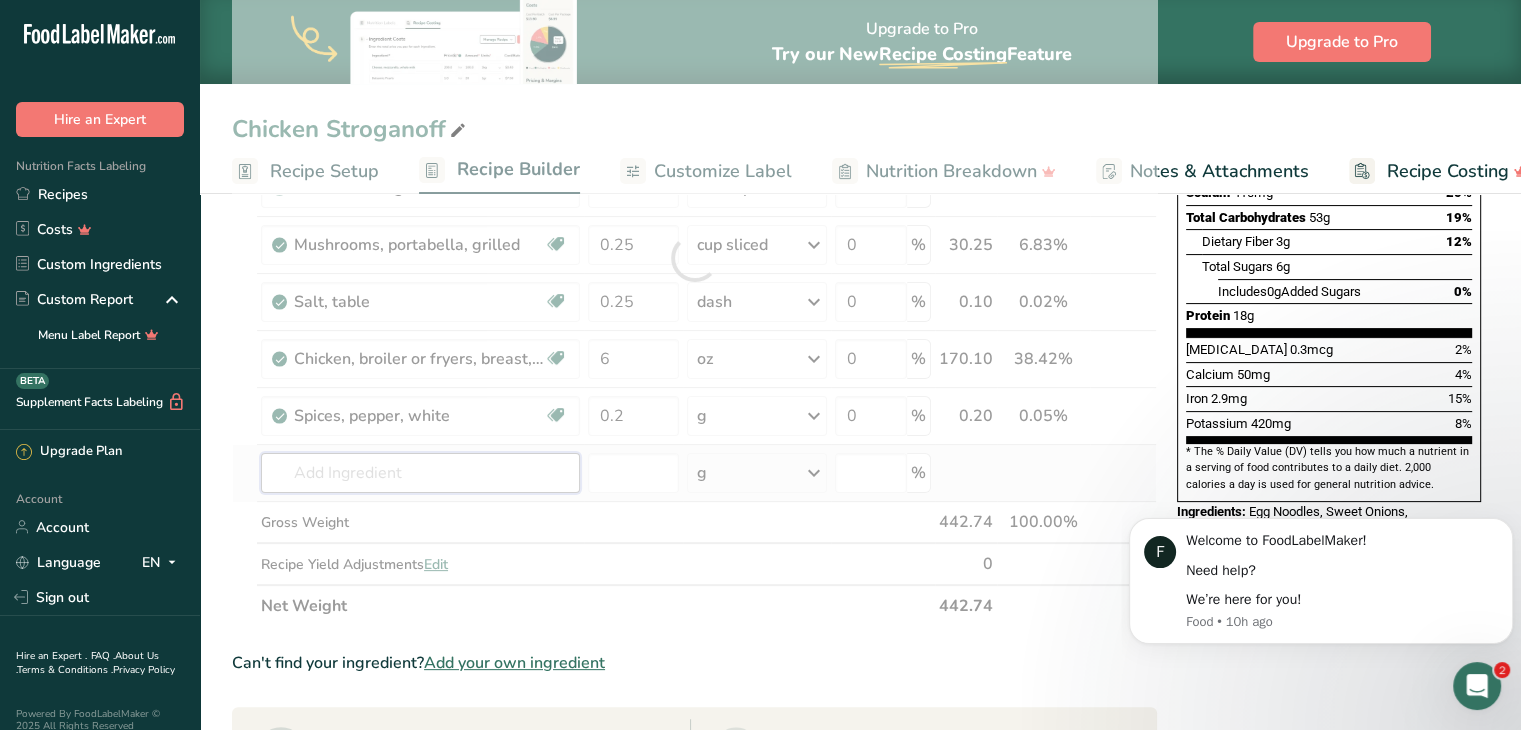 click on "Ingredient *
Amount *
Unit *
Waste *   .a-a{fill:#347362;}.b-a{fill:#fff;}          Grams
Percentage
Noodles, egg, enriched, cooked
Dairy free
Vegan
Vegetarian
Soy free
1
cup
Portions
1 cup
Weight Units
g
kg
mg
See more
Volume Units
l
Volume units require a density conversion. If you know your ingredient's density enter it below. Otherwise, click on "RIA" our AI Regulatory bot - she will be able to help you
lb/ft3
g/cm3
Confirm
mL
lb/ft3
g/cm3" at bounding box center [694, 258] 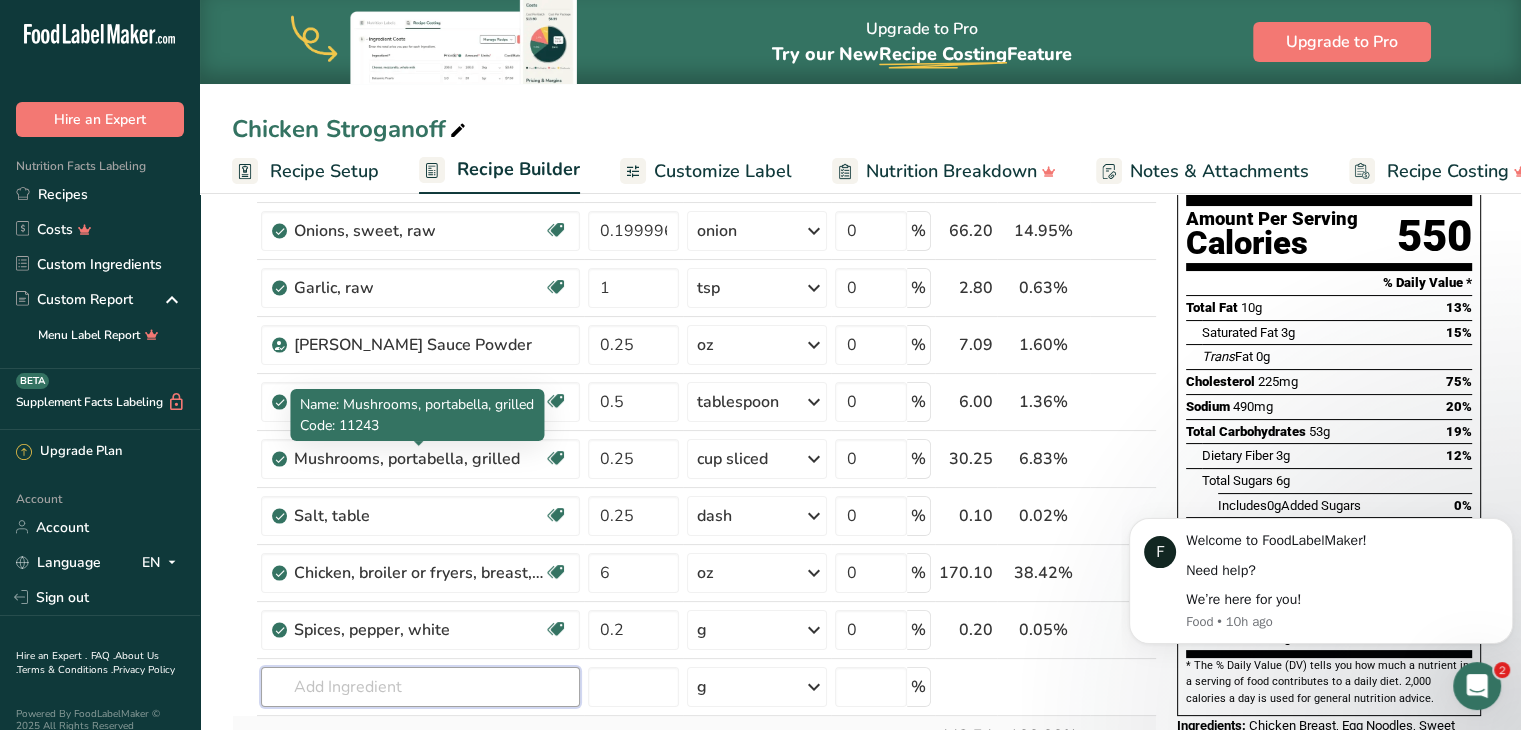 scroll, scrollTop: 256, scrollLeft: 0, axis: vertical 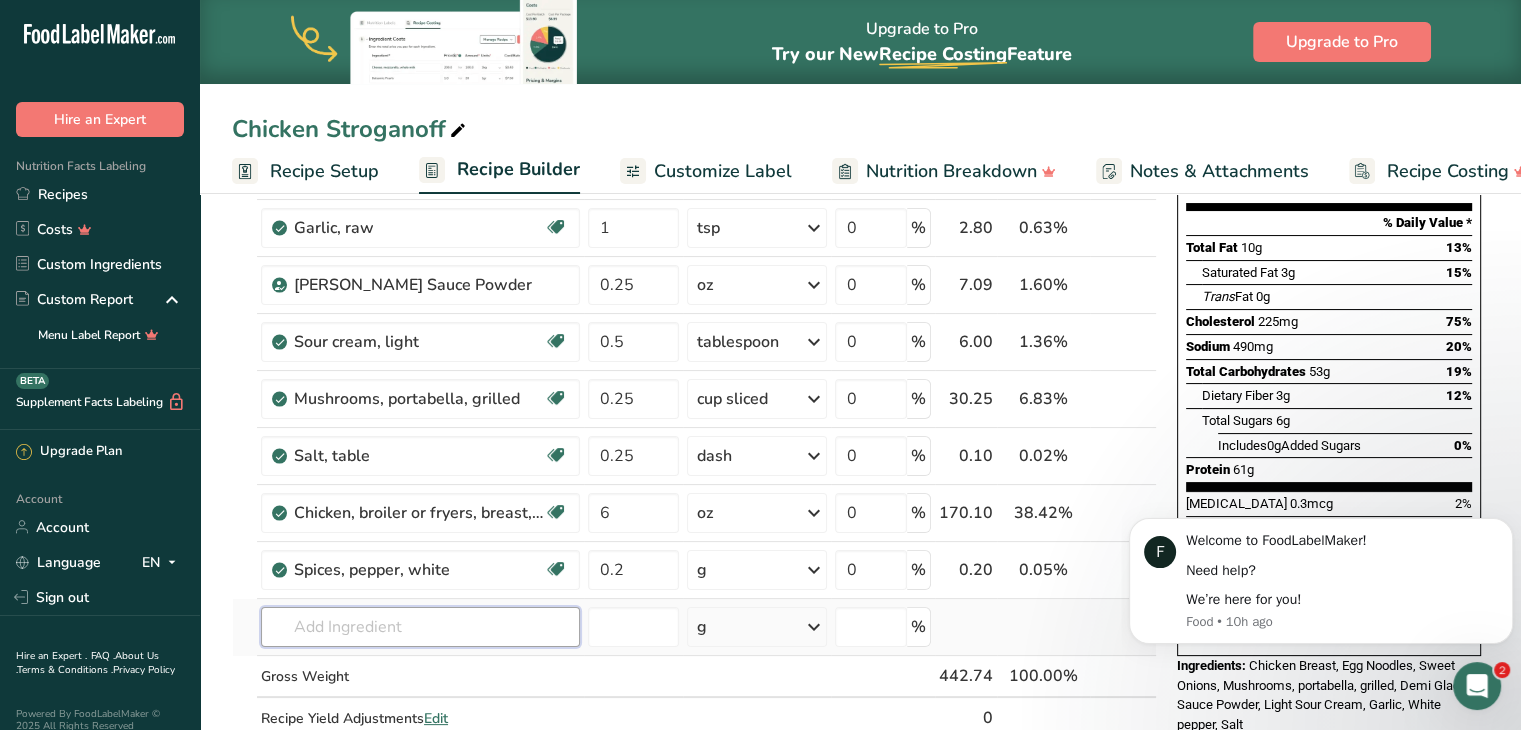 click at bounding box center [420, 627] 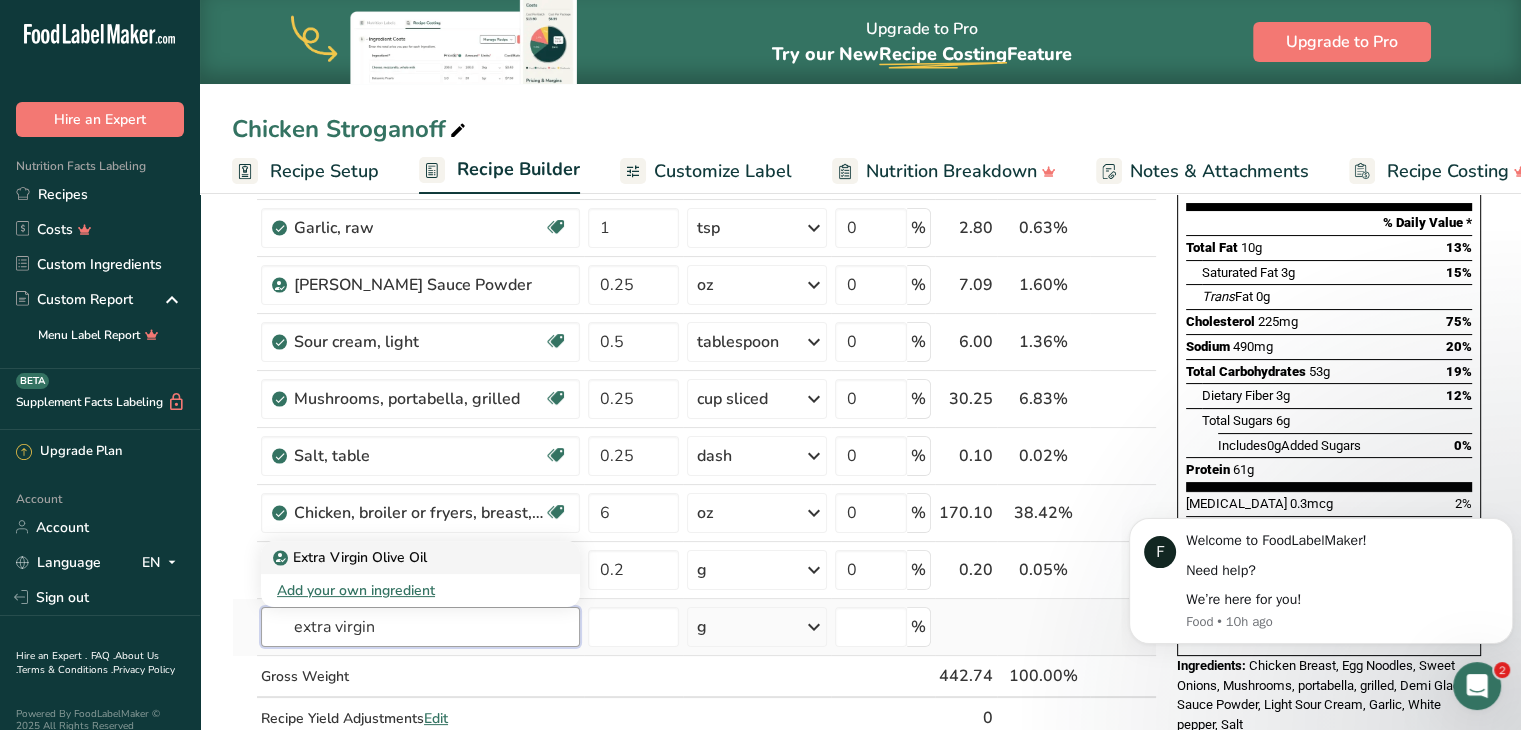 type on "extra virgin" 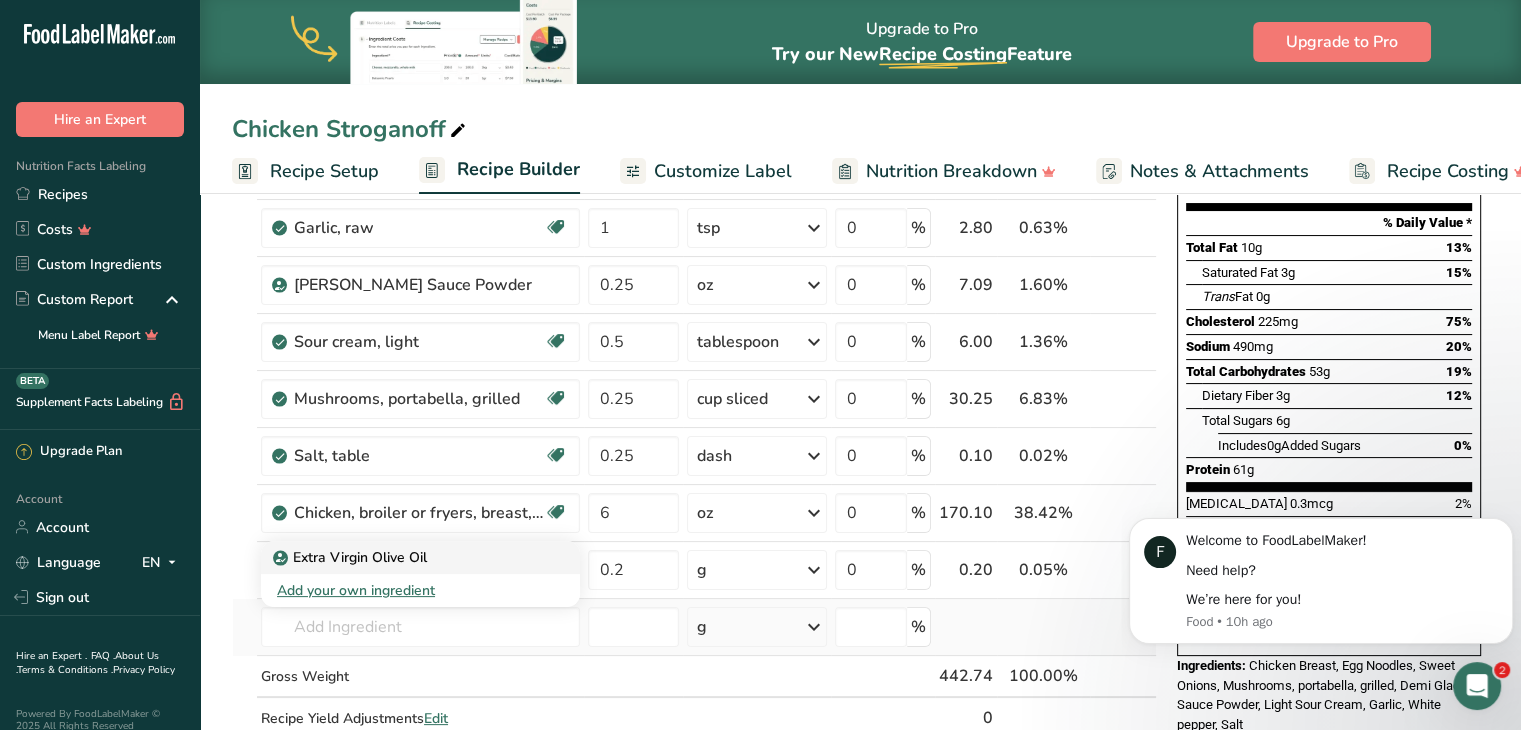 click on "Extra Virgin Olive Oil" at bounding box center [352, 557] 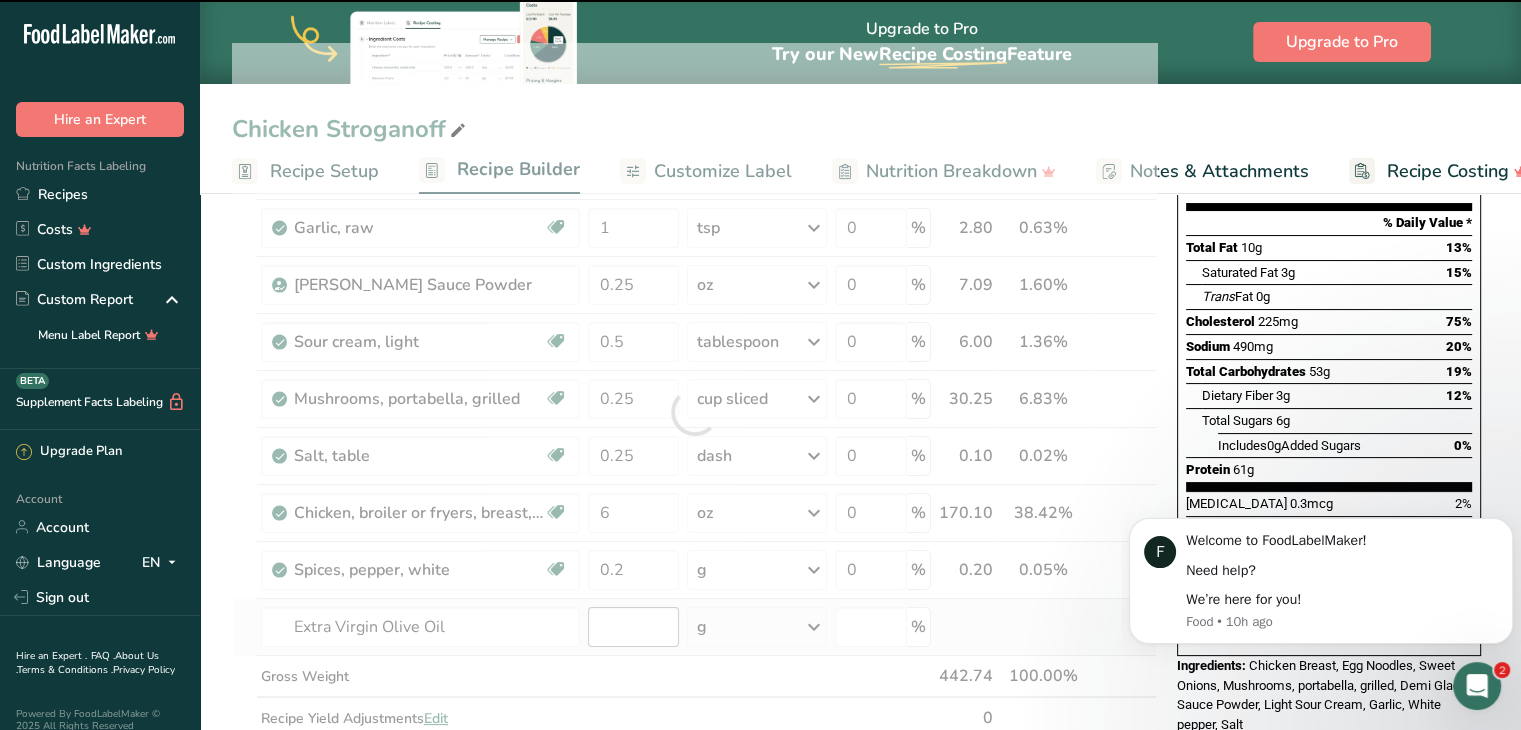 type on "0" 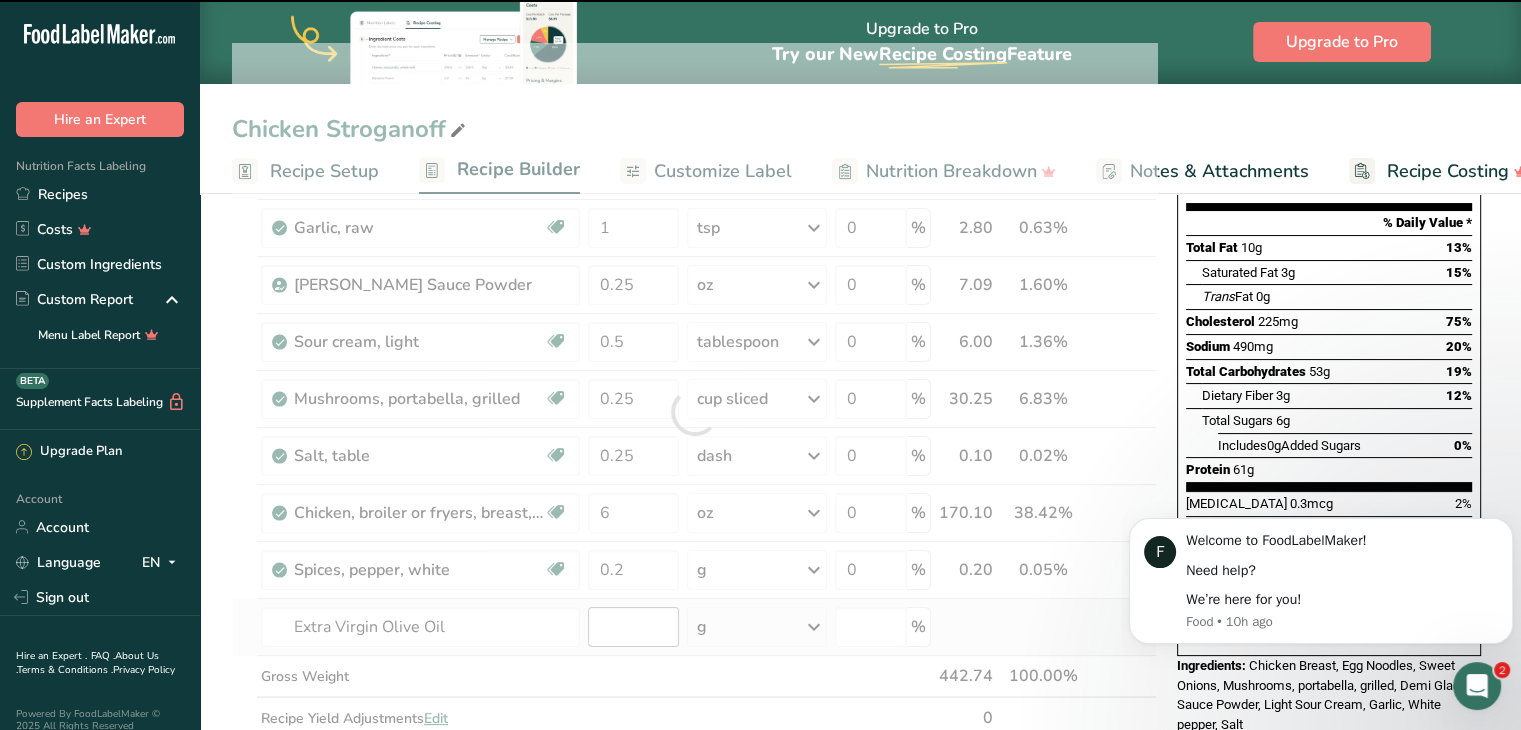 type on "0" 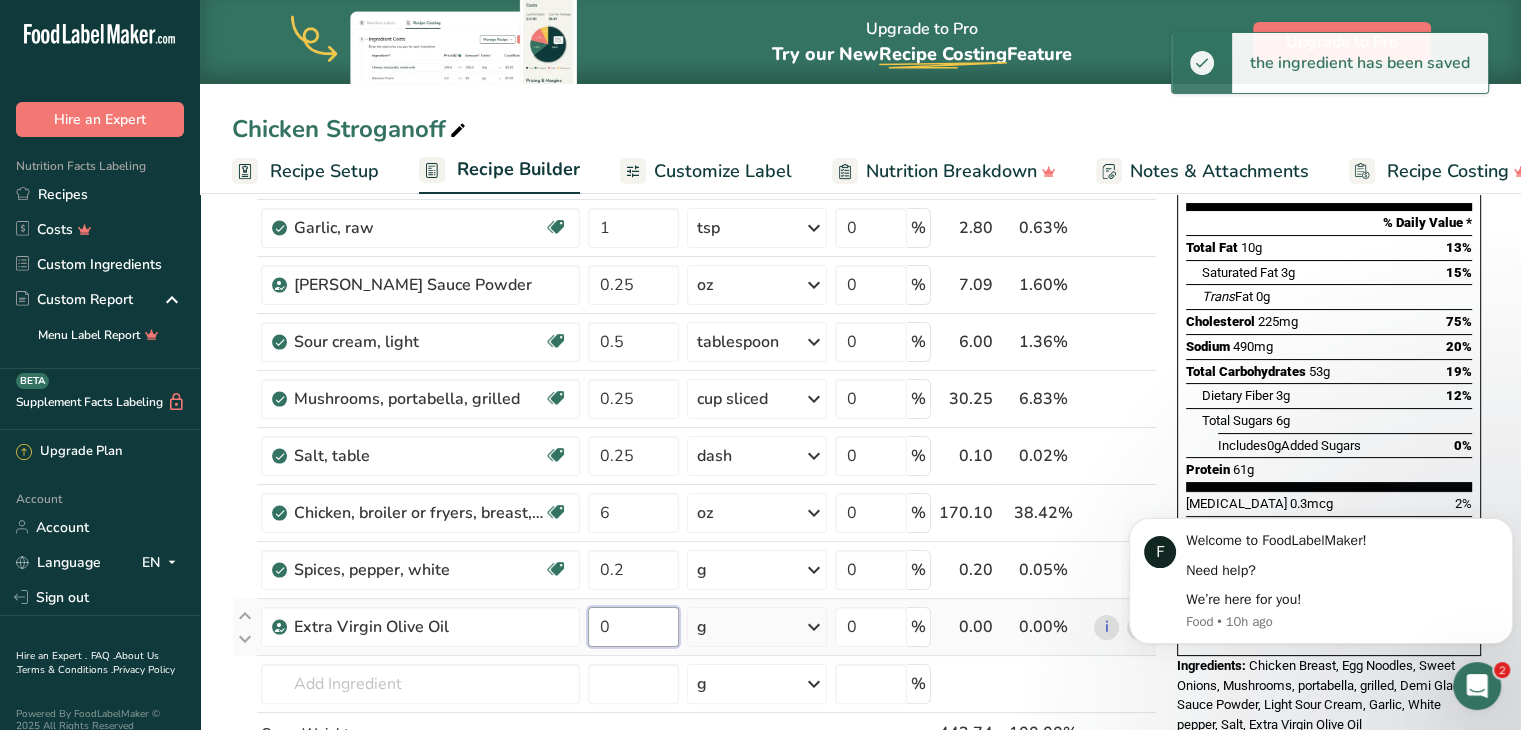 click on "0" at bounding box center (633, 627) 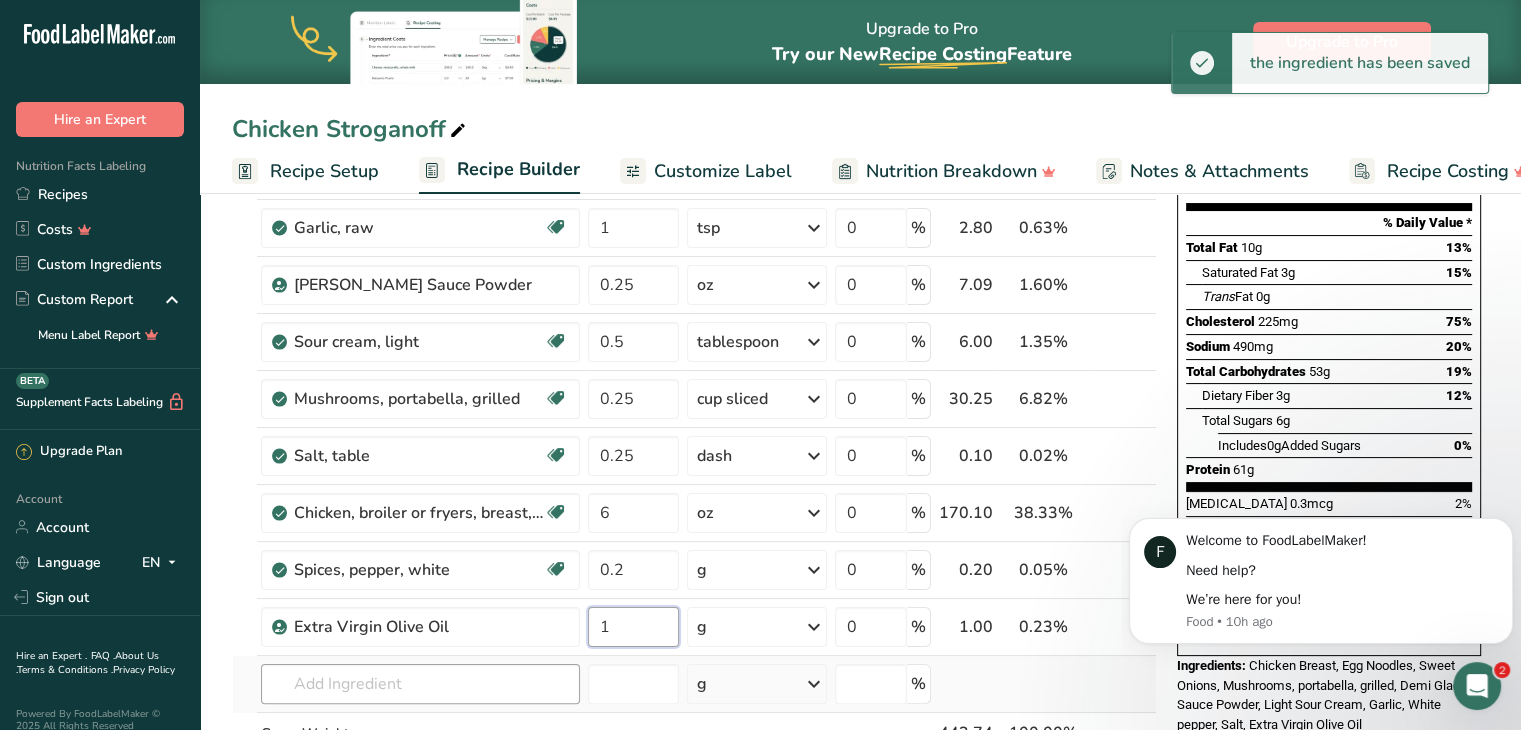 type on "1" 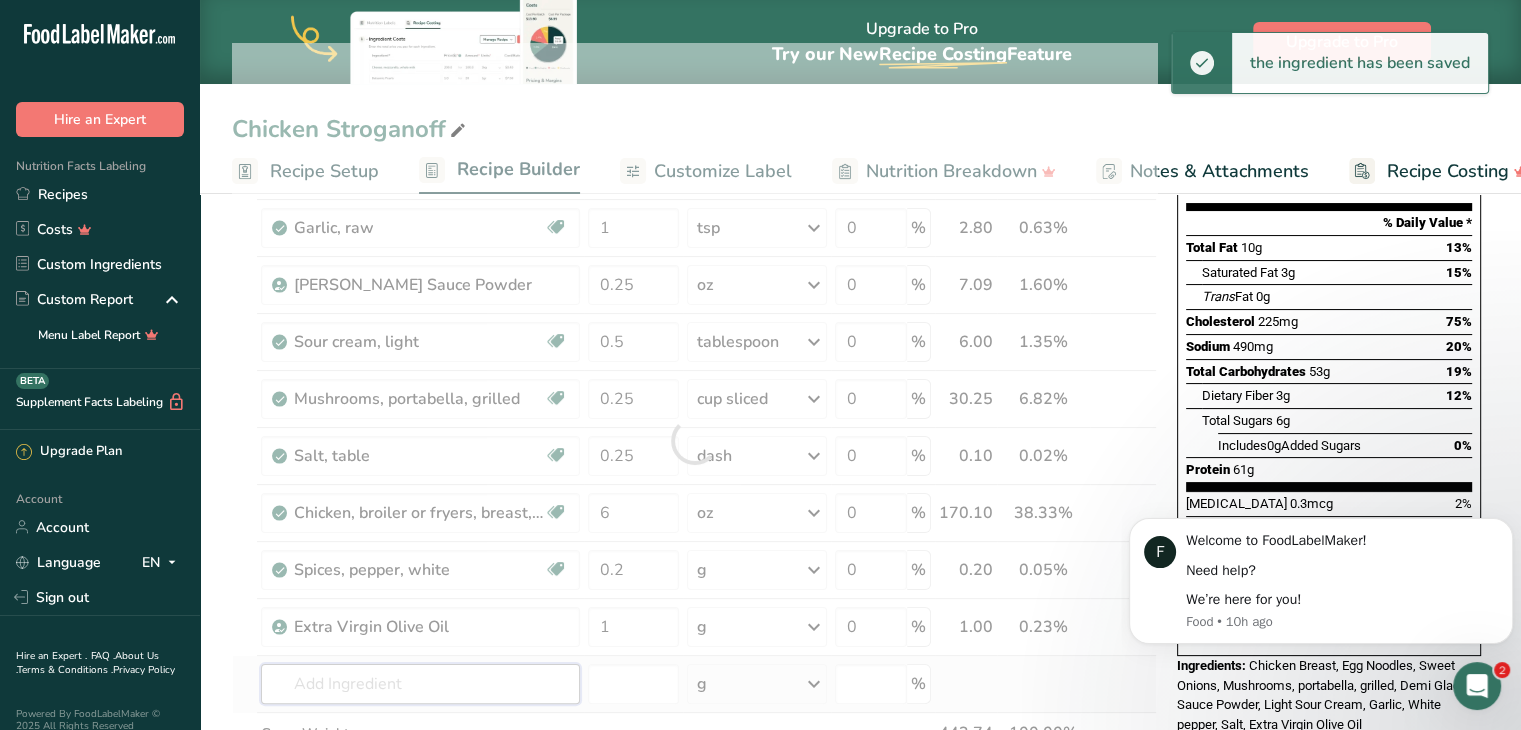 click on "Ingredient *
Amount *
Unit *
Waste *   .a-a{fill:#347362;}.b-a{fill:#fff;}          Grams
Percentage
Noodles, egg, enriched, cooked
Dairy free
Vegan
Vegetarian
Soy free
1
cup
Portions
1 cup
Weight Units
g
kg
mg
See more
Volume Units
l
Volume units require a density conversion. If you know your ingredient's density enter it below. Otherwise, click on "RIA" our AI Regulatory bot - she will be able to help you
lb/ft3
g/cm3
Confirm
mL
lb/ft3
g/cm3" at bounding box center (694, 440) 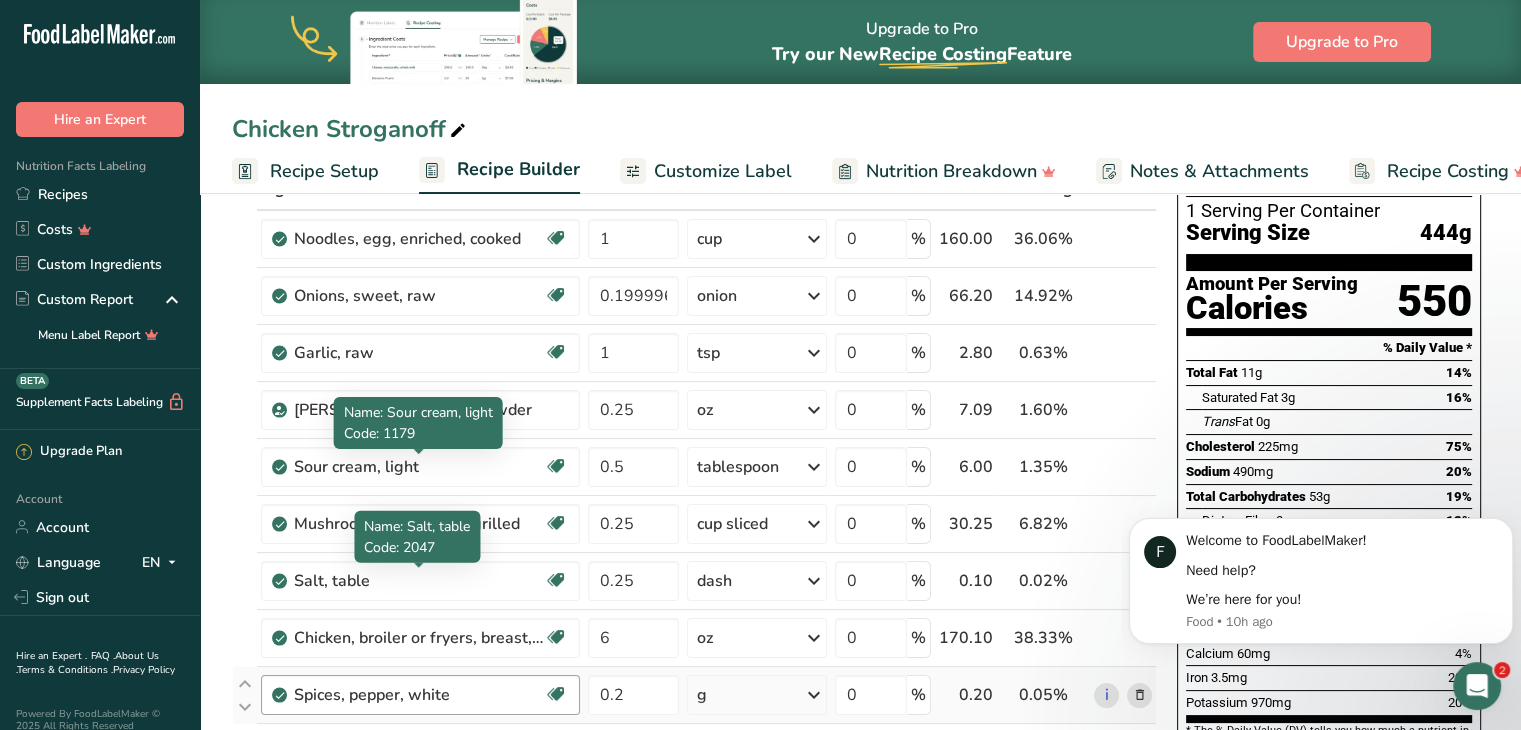 scroll, scrollTop: 132, scrollLeft: 0, axis: vertical 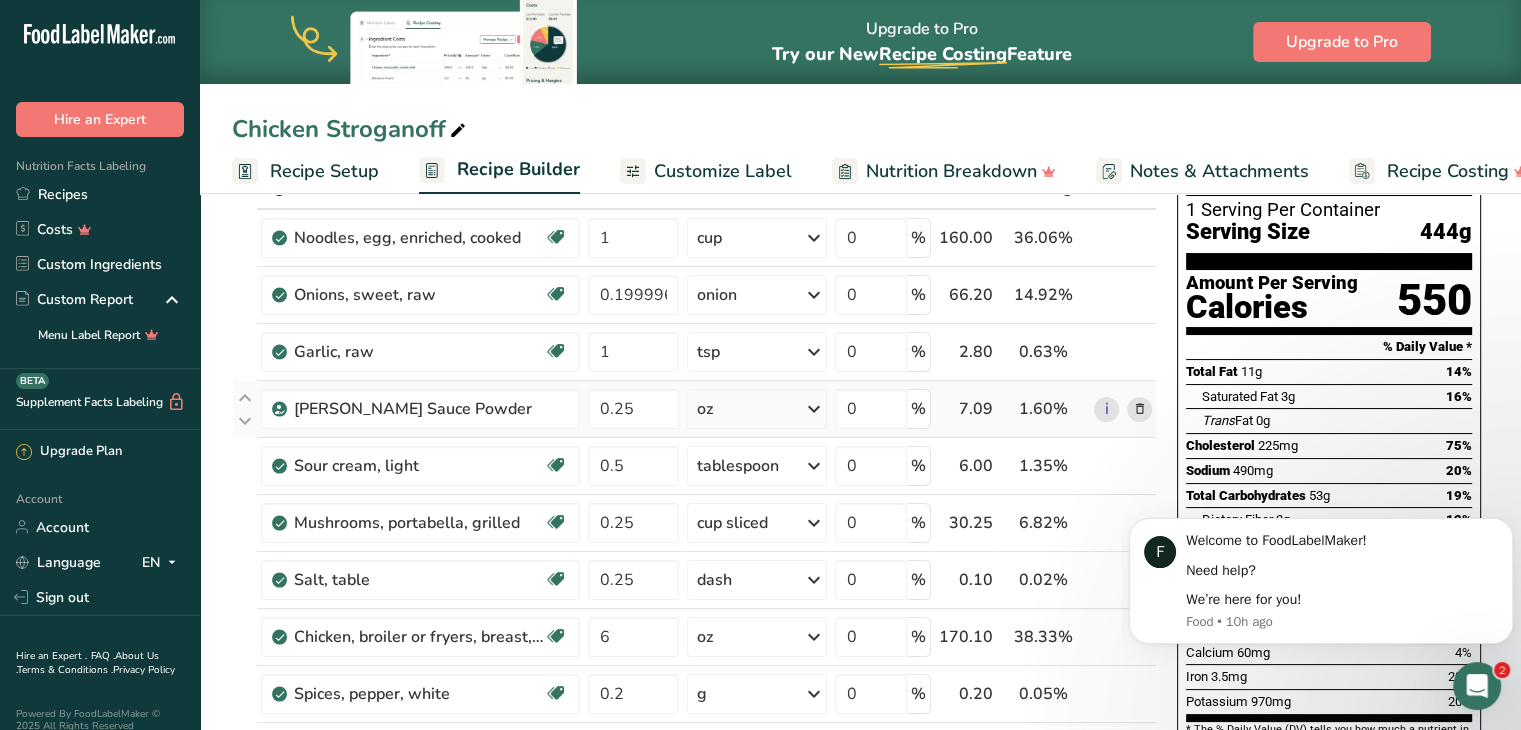 click on "oz" at bounding box center (757, 409) 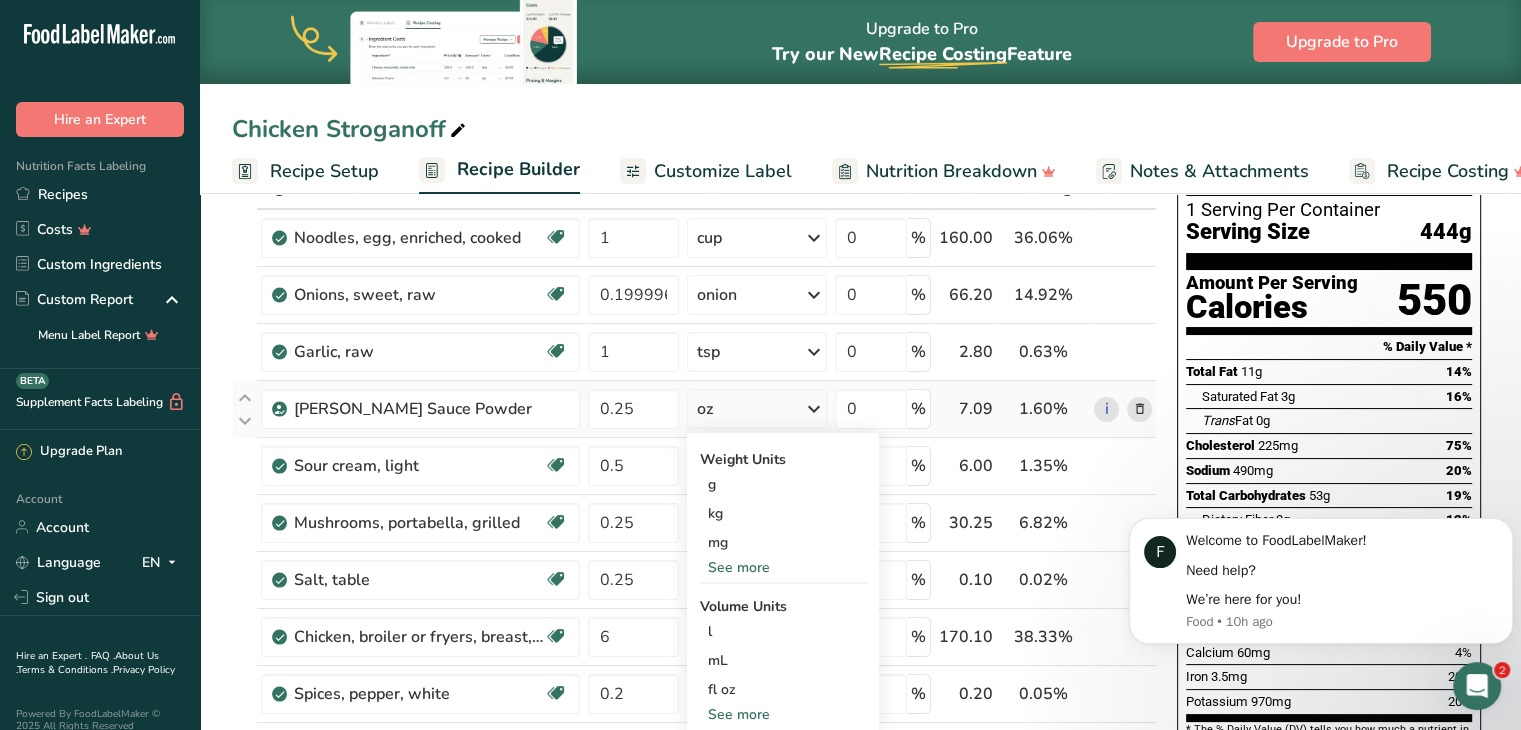 click on "See more" at bounding box center (783, 567) 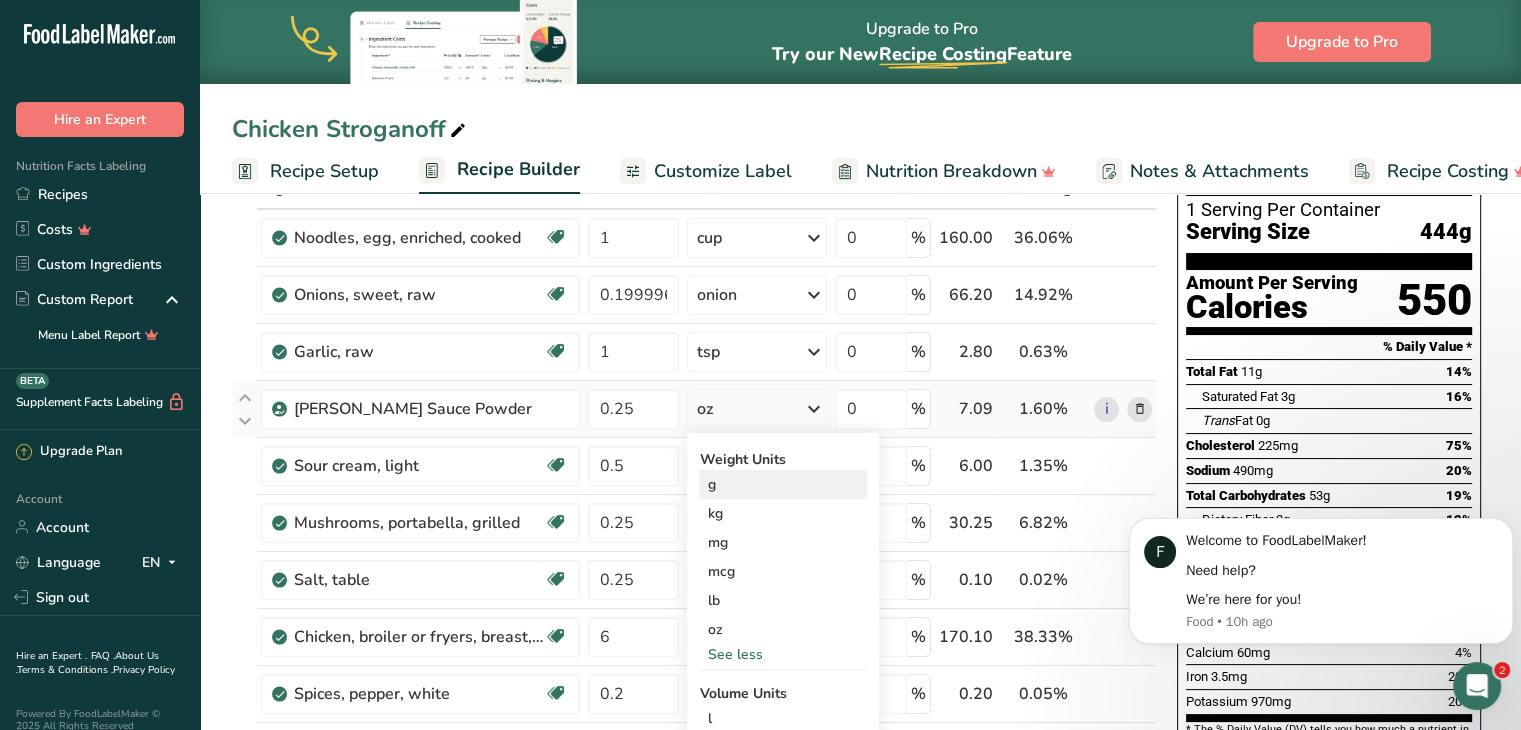 click on "g" at bounding box center (783, 484) 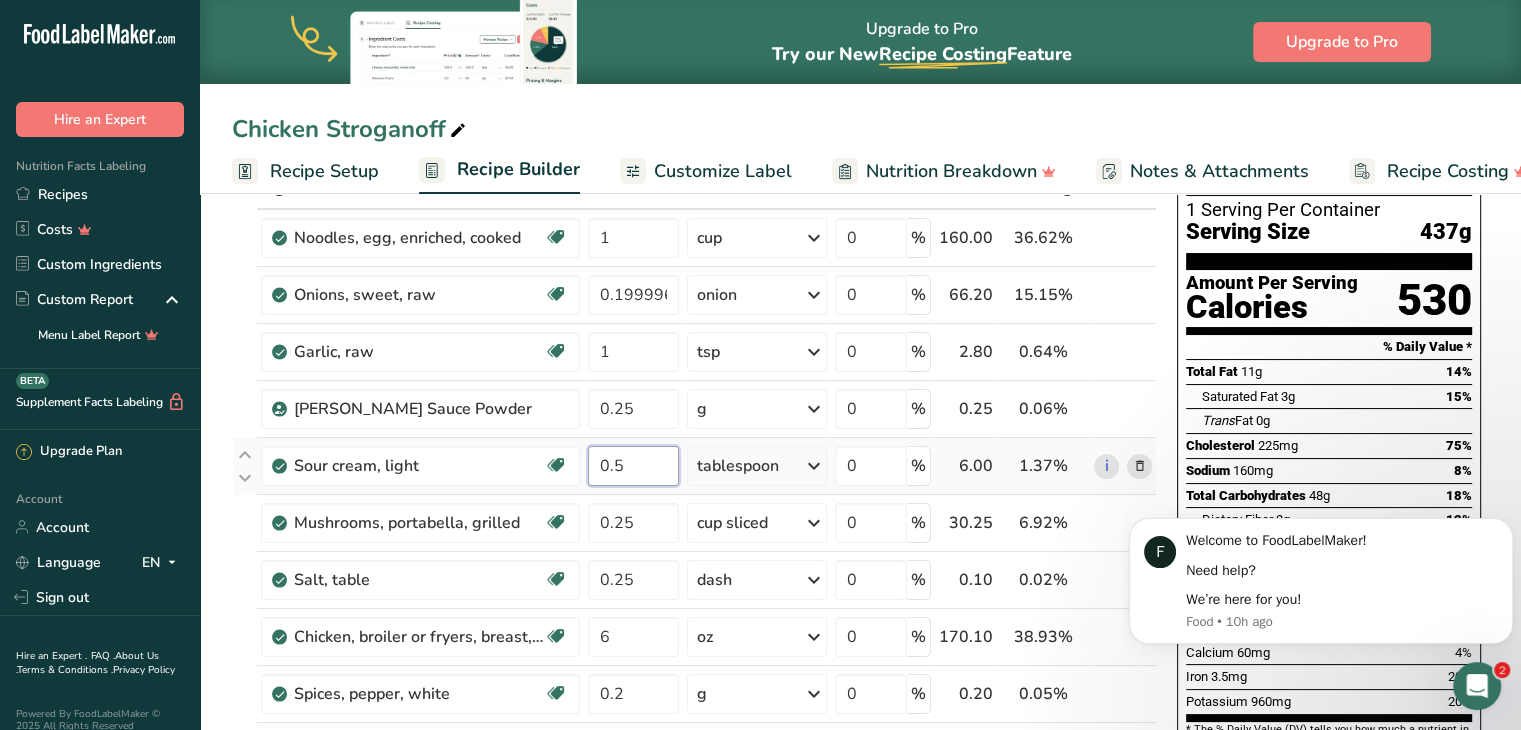 click on "0.5" at bounding box center (633, 466) 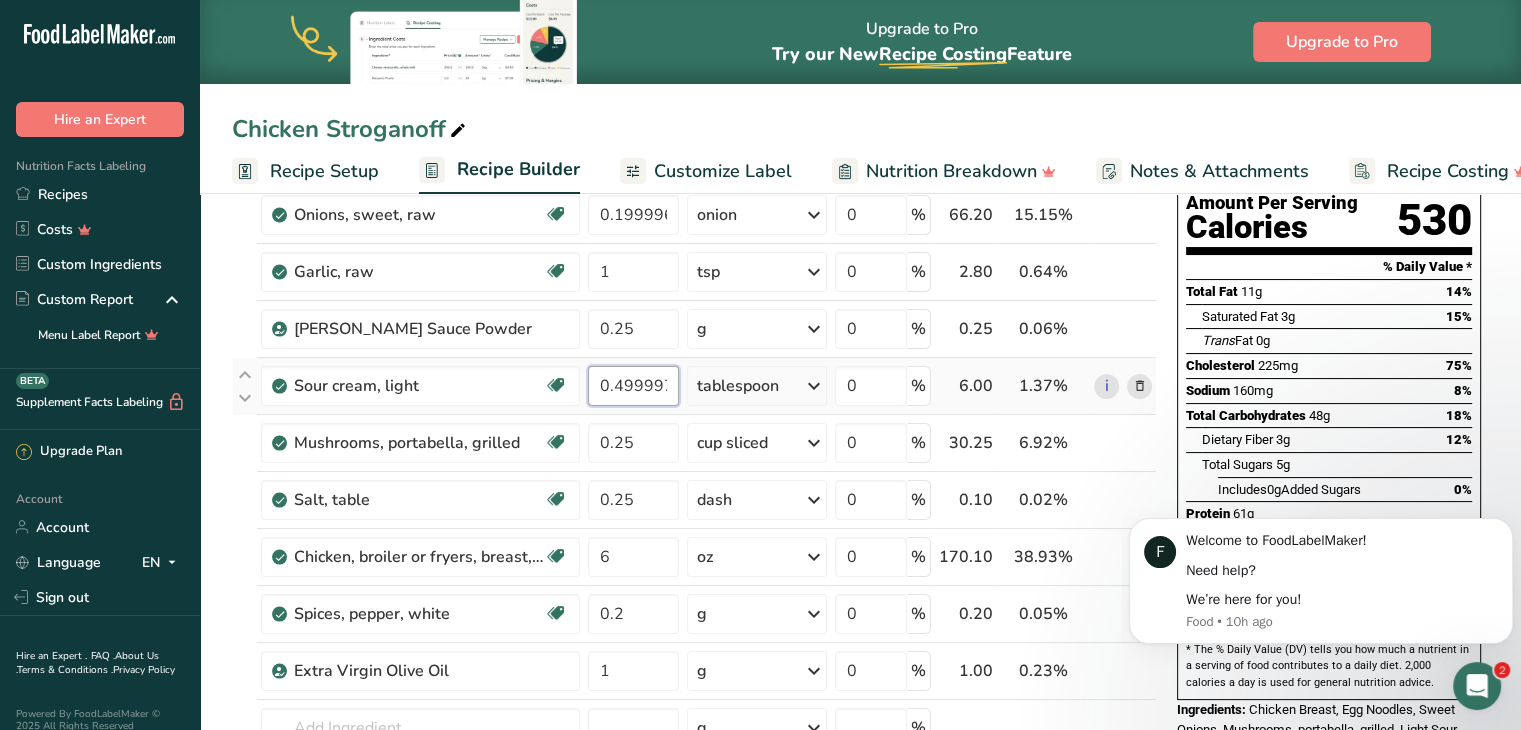 scroll, scrollTop: 216, scrollLeft: 0, axis: vertical 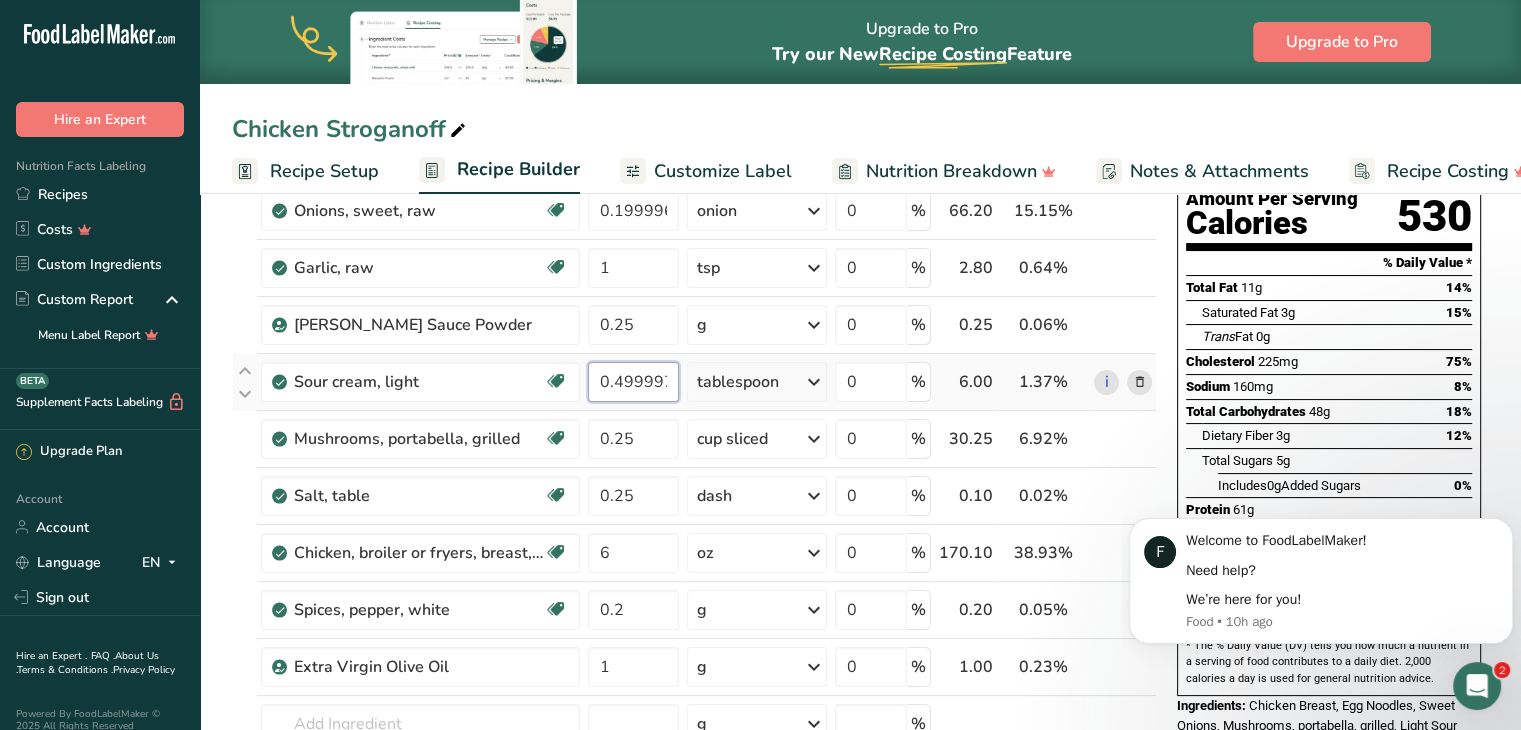 type on "0.499997" 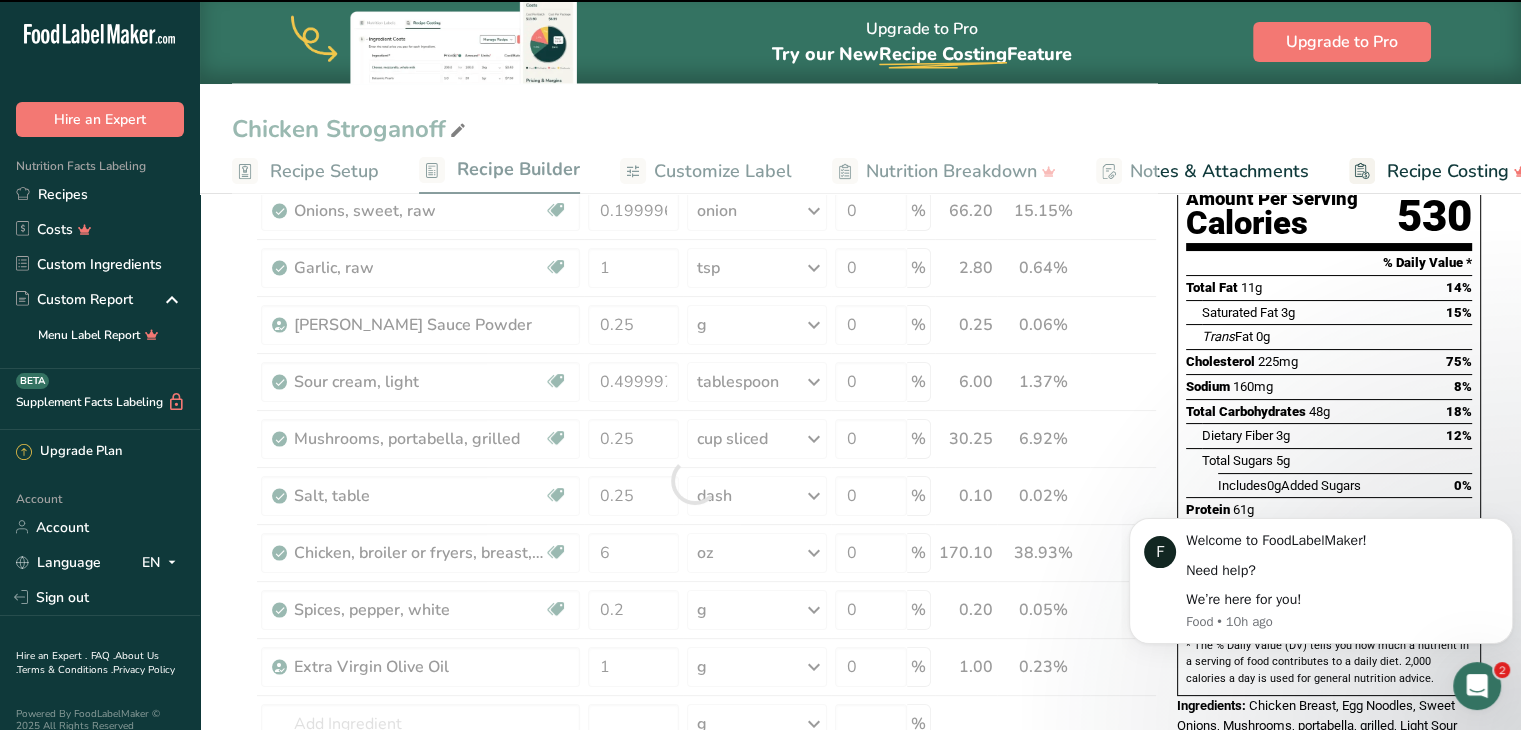 drag, startPoint x: 639, startPoint y: 470, endPoint x: 657, endPoint y: 329, distance: 142.14429 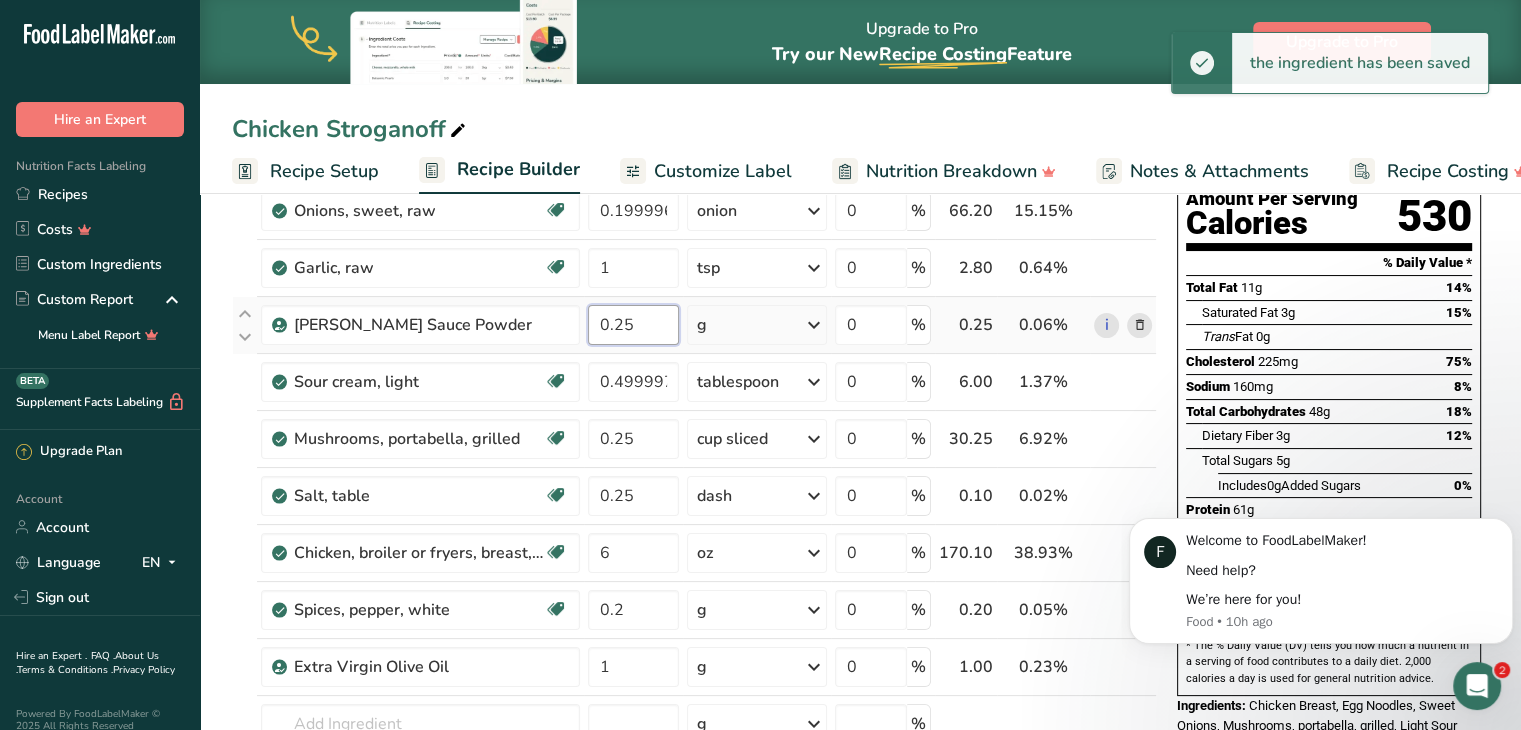 click on "0.25" at bounding box center [633, 325] 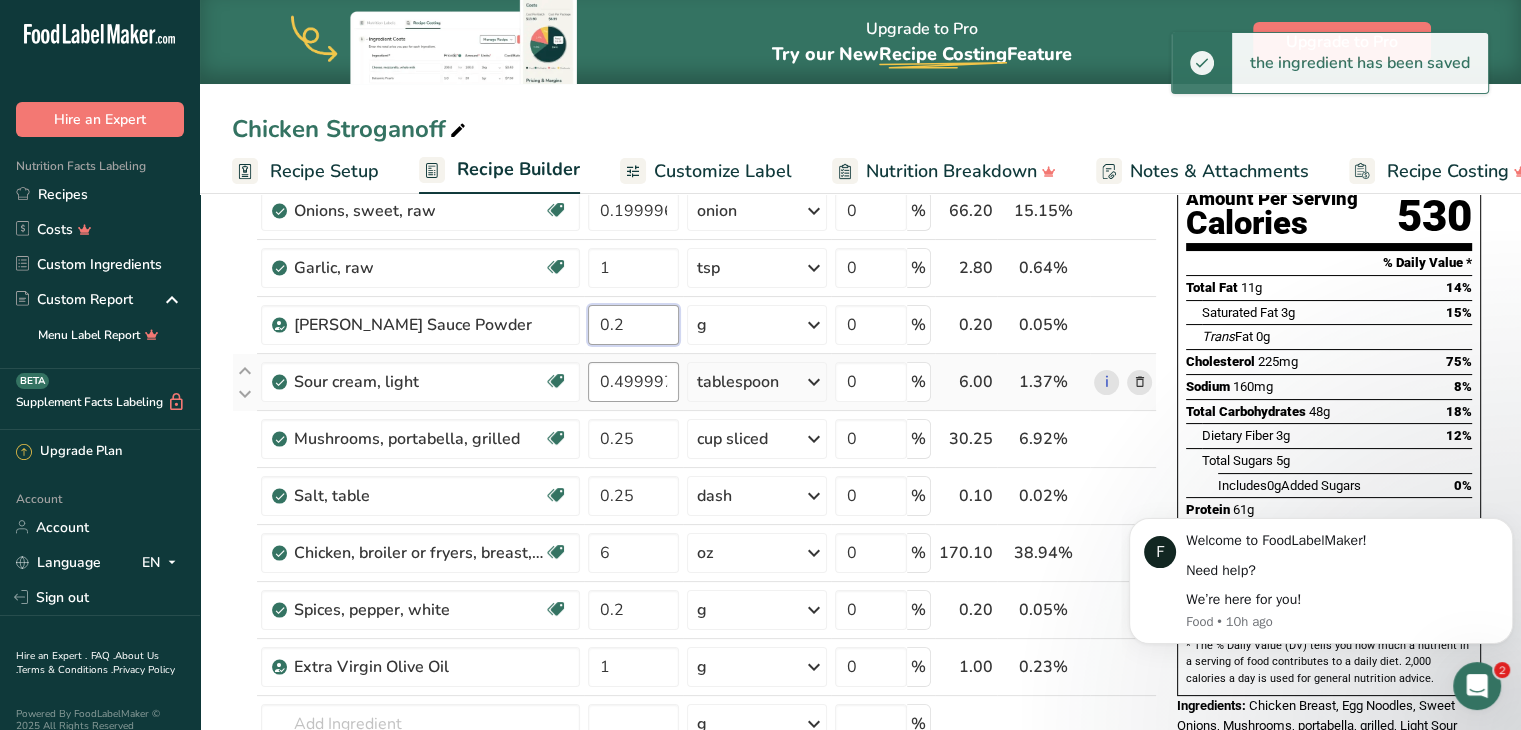 type on "0.2" 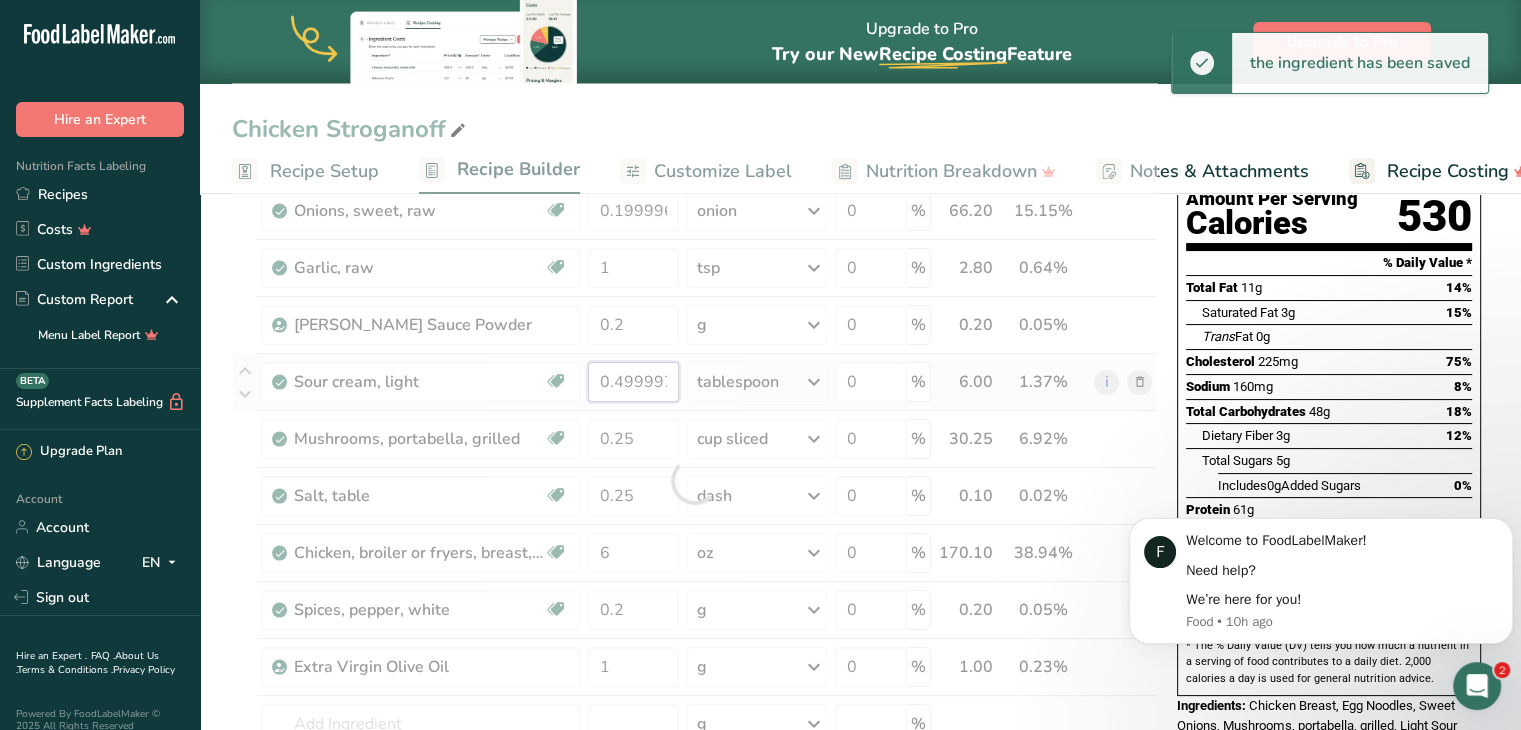 click on "Ingredient *
Amount *
Unit *
Waste *   .a-a{fill:#347362;}.b-a{fill:#fff;}          Grams
Percentage
Noodles, egg, enriched, cooked
Dairy free
Vegan
Vegetarian
Soy free
1
cup
Portions
1 cup
Weight Units
g
kg
mg
See more
Volume Units
l
Volume units require a density conversion. If you know your ingredient's density enter it below. Otherwise, click on "RIA" our AI Regulatory bot - she will be able to help you
lb/ft3
g/cm3
Confirm
mL
lb/ft3
g/cm3" at bounding box center (694, 480) 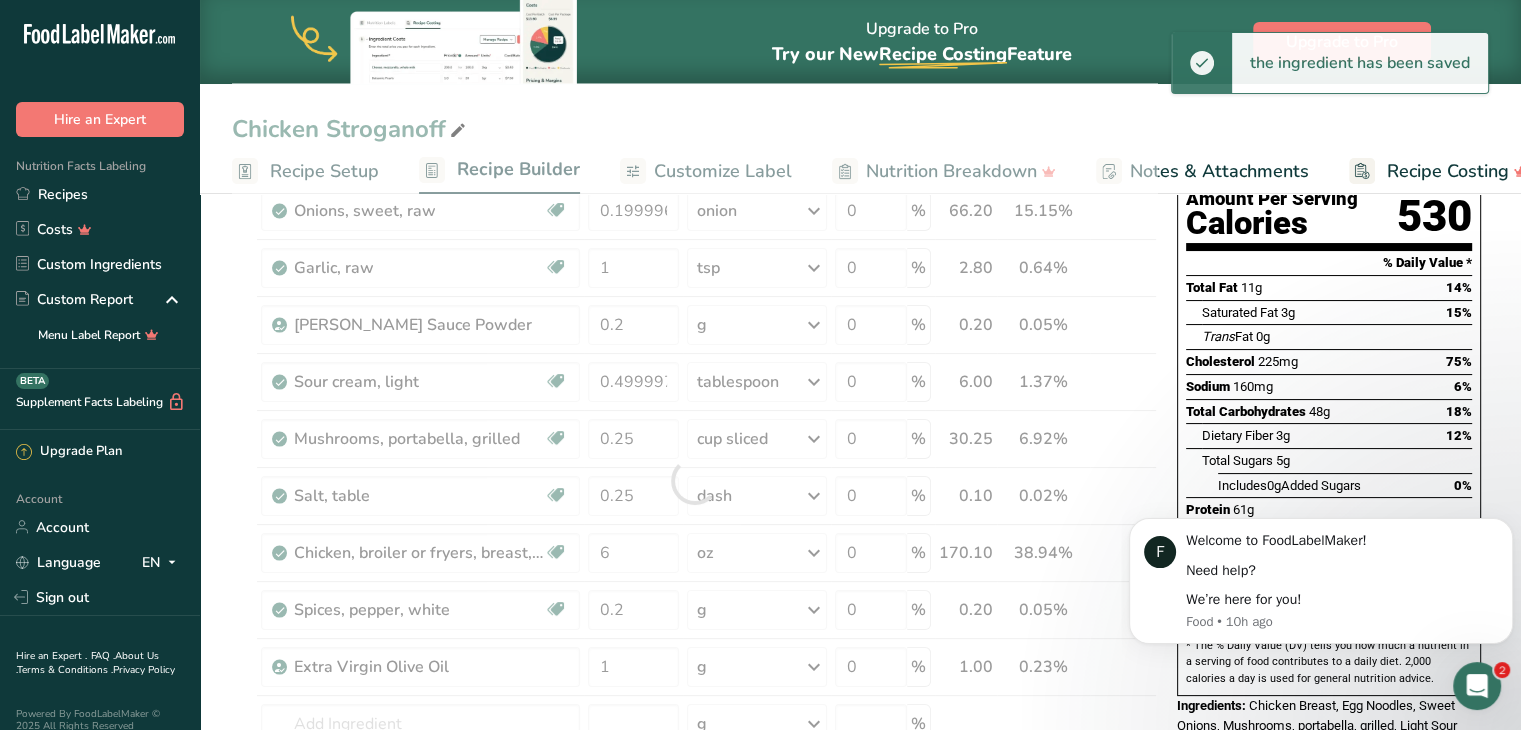 click on "Add Ingredients
Manage Recipe         Delete Recipe           Duplicate Recipe             Scale Recipe             Save as Sub-Recipe   .a-a{fill:#347362;}.b-a{fill:#fff;}                               Nutrition Breakdown                   Recipe Card
NEW
[MEDICAL_DATA] Pattern Report             Activity History
Download
Choose your preferred label style
Standard FDA label
Standard FDA label
The most common format for nutrition facts labels in compliance with the FDA's typeface, style and requirements
Tabular FDA label
A label format compliant with the FDA regulations presented in a tabular (horizontal) display.
Linear FDA label
A simple linear display for small sized packages.
Simplified FDA label" at bounding box center (860, 758) 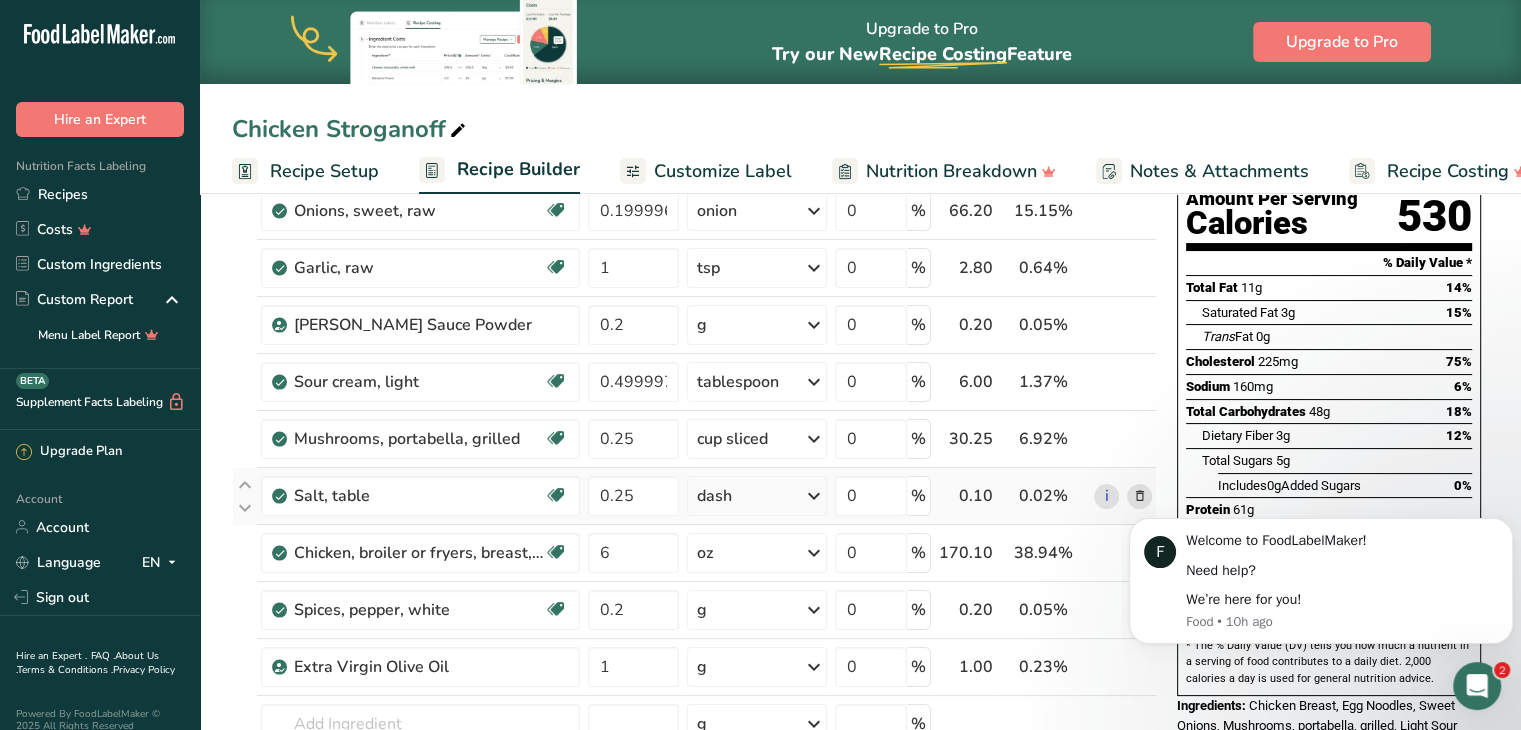 click on "dash" at bounding box center (757, 496) 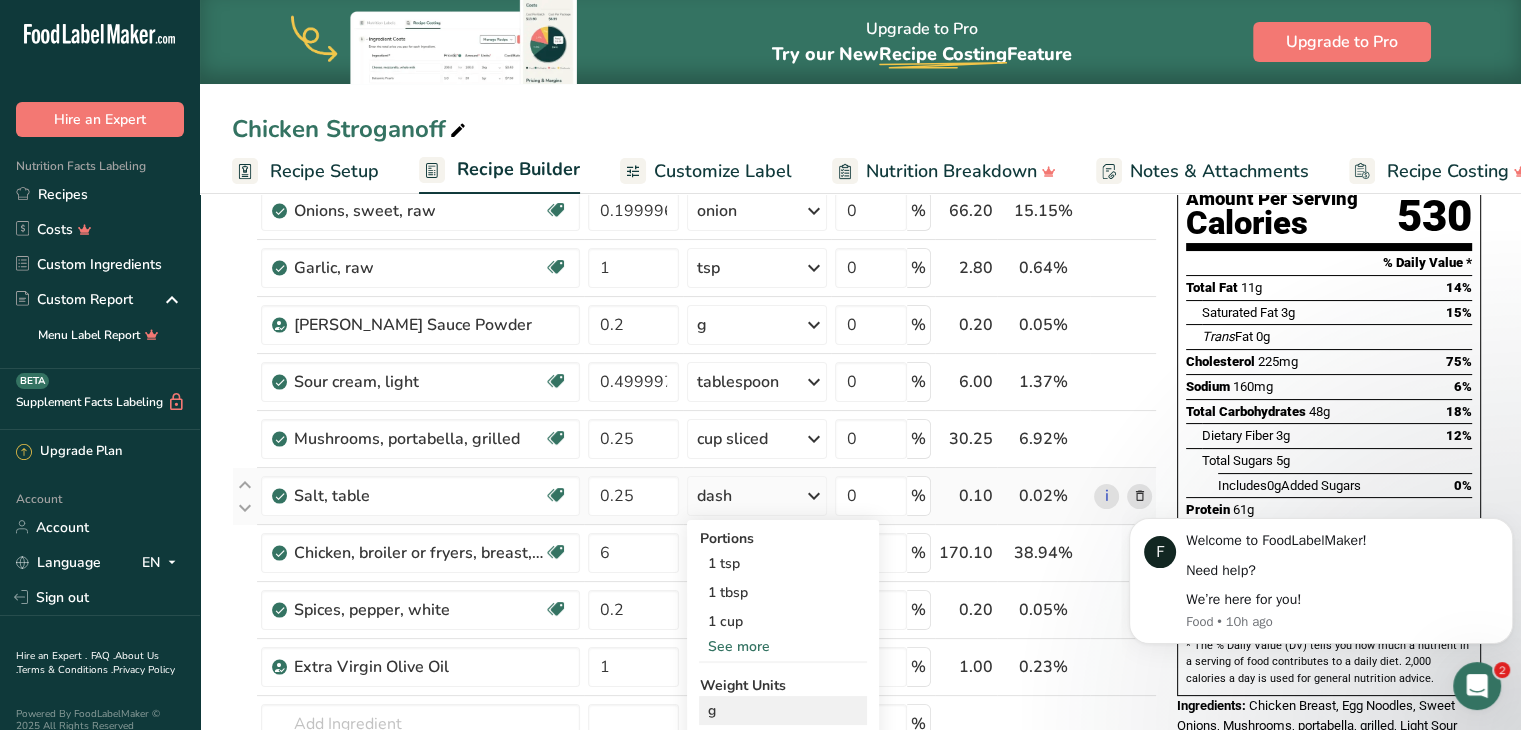 click on "g" at bounding box center [783, 710] 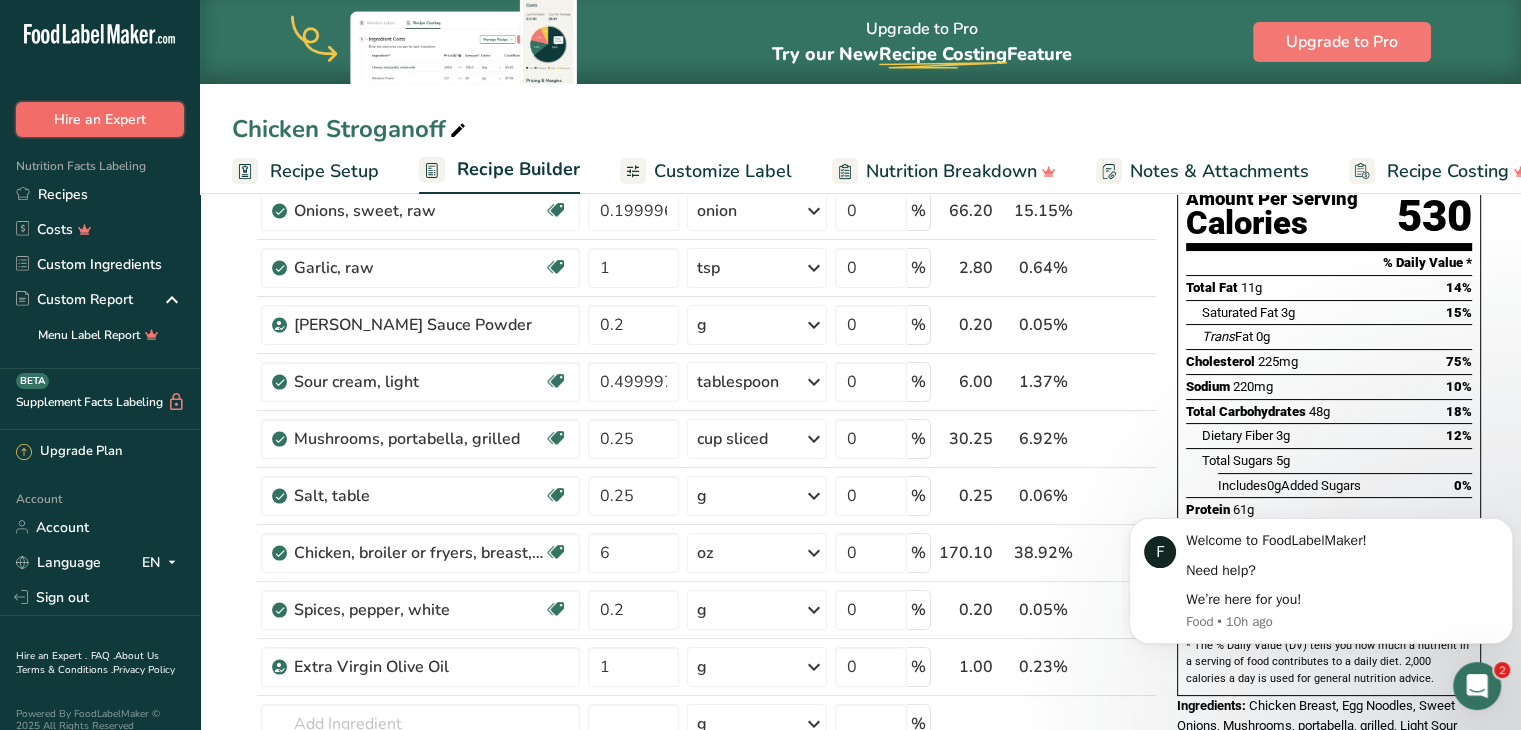 click on "Hire an Expert" at bounding box center (100, 119) 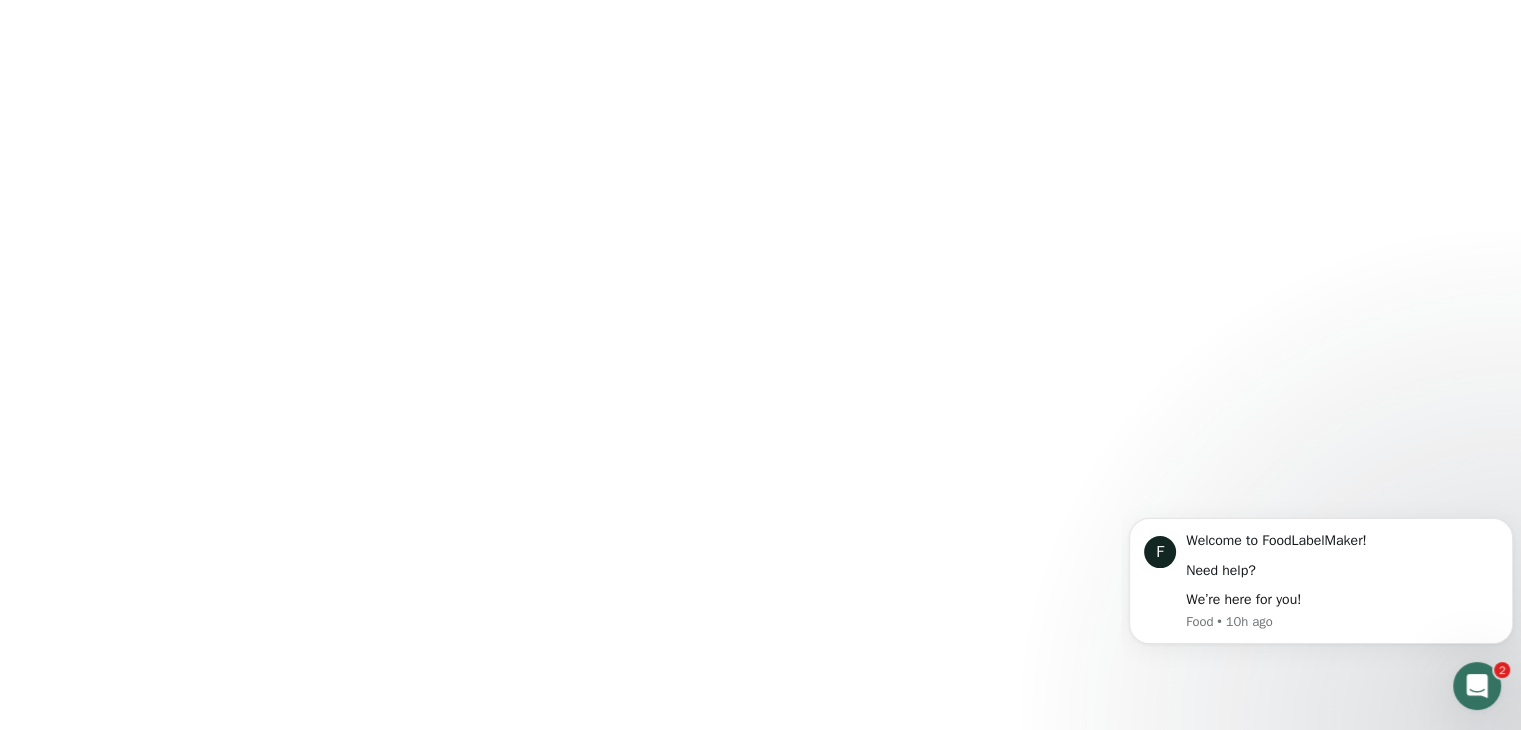 scroll, scrollTop: 0, scrollLeft: 0, axis: both 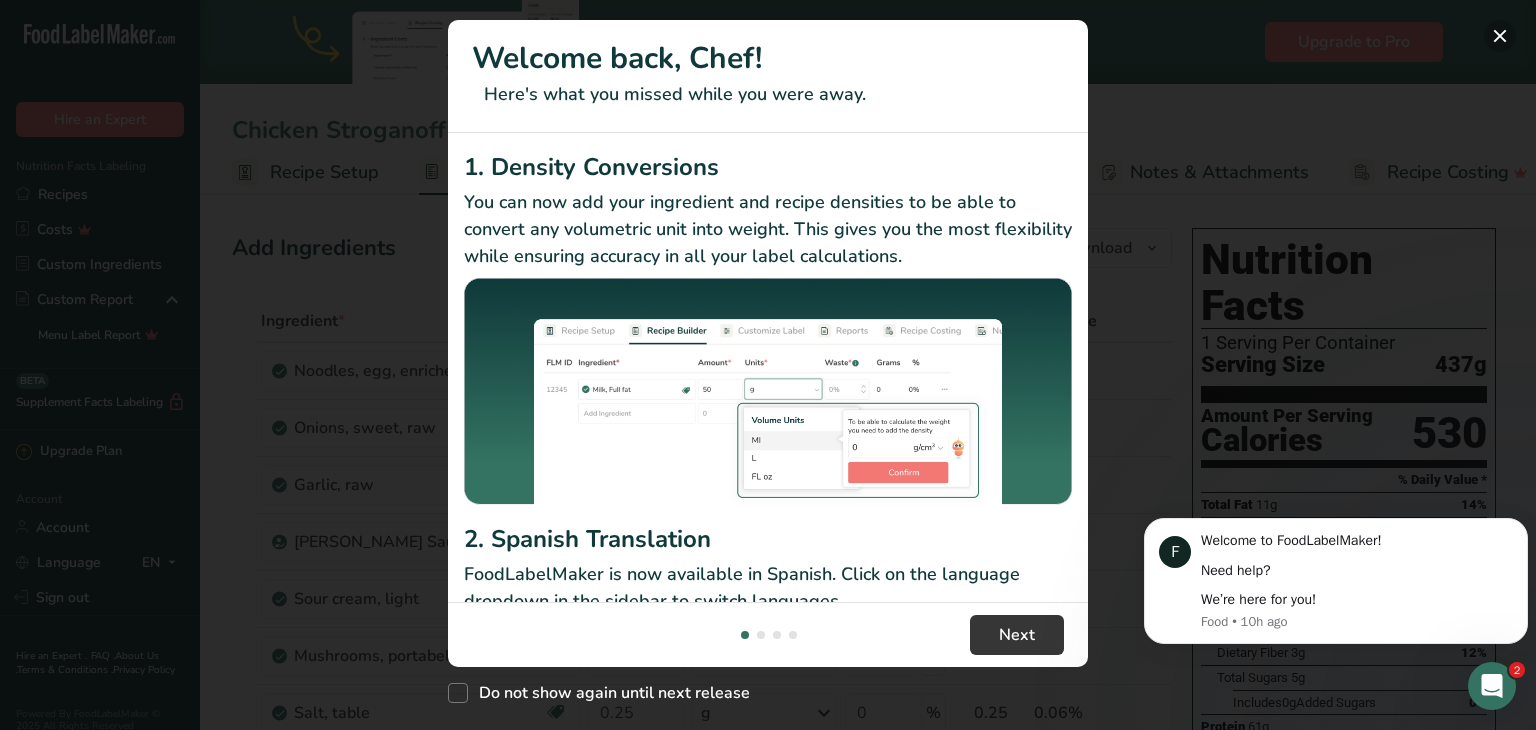 click at bounding box center (1500, 36) 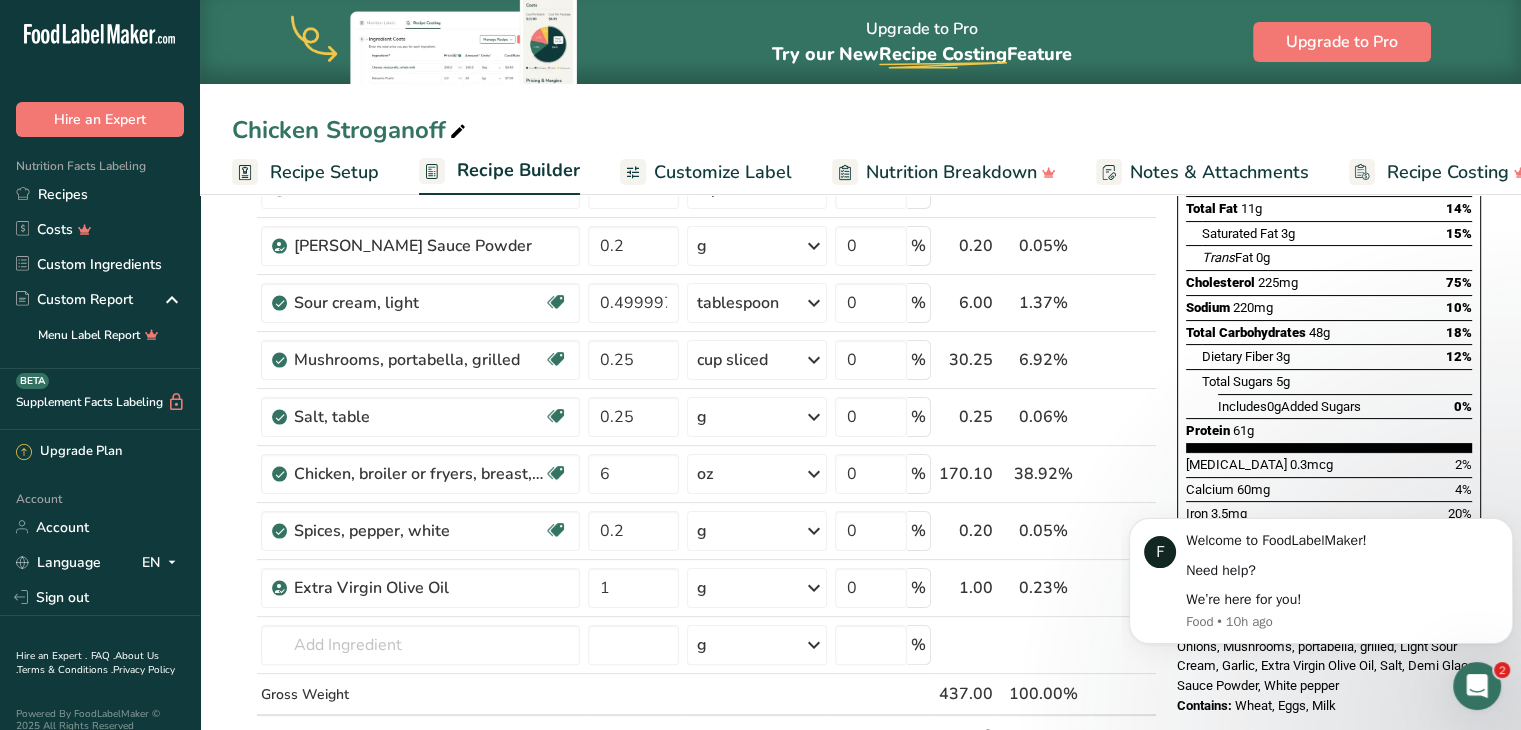scroll, scrollTop: 299, scrollLeft: 0, axis: vertical 